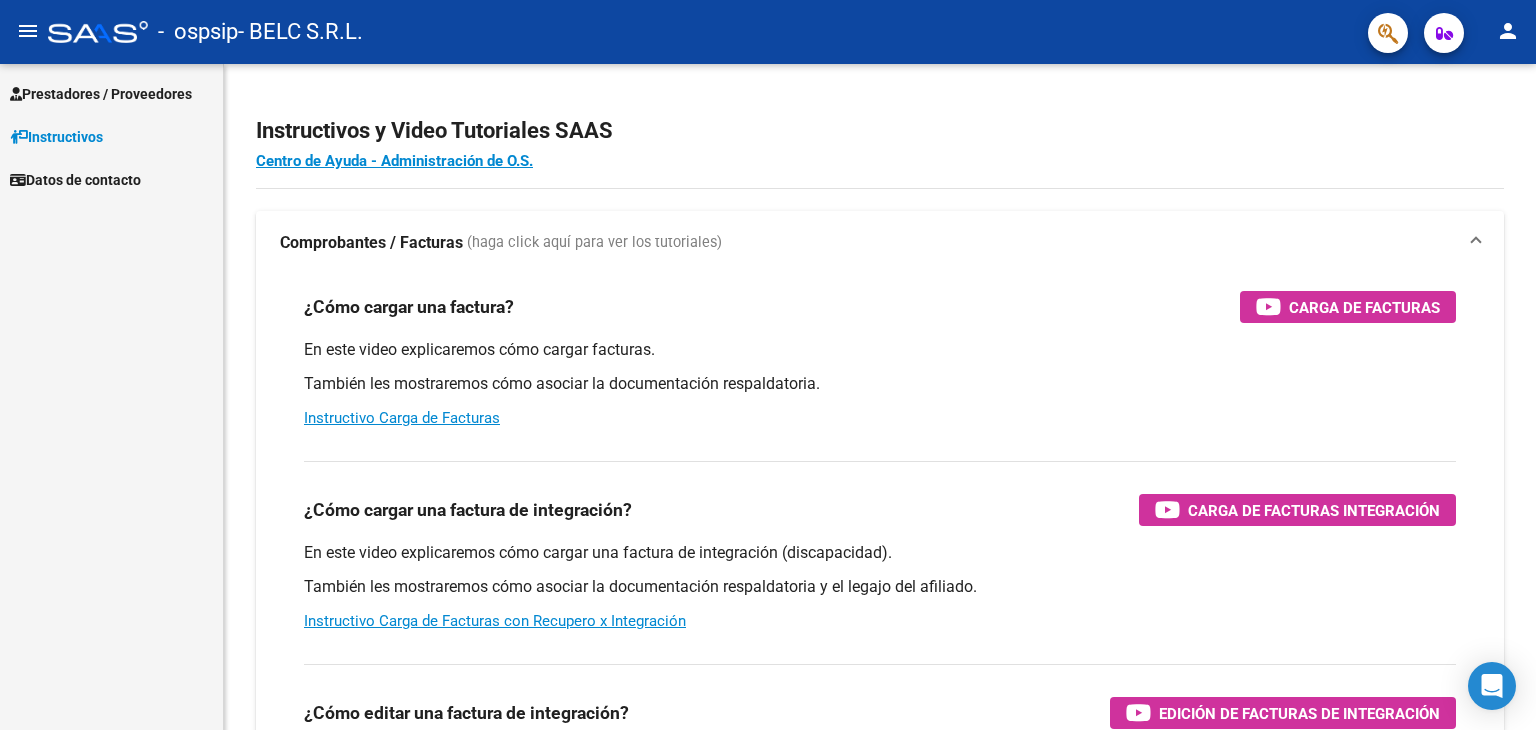 scroll, scrollTop: 0, scrollLeft: 0, axis: both 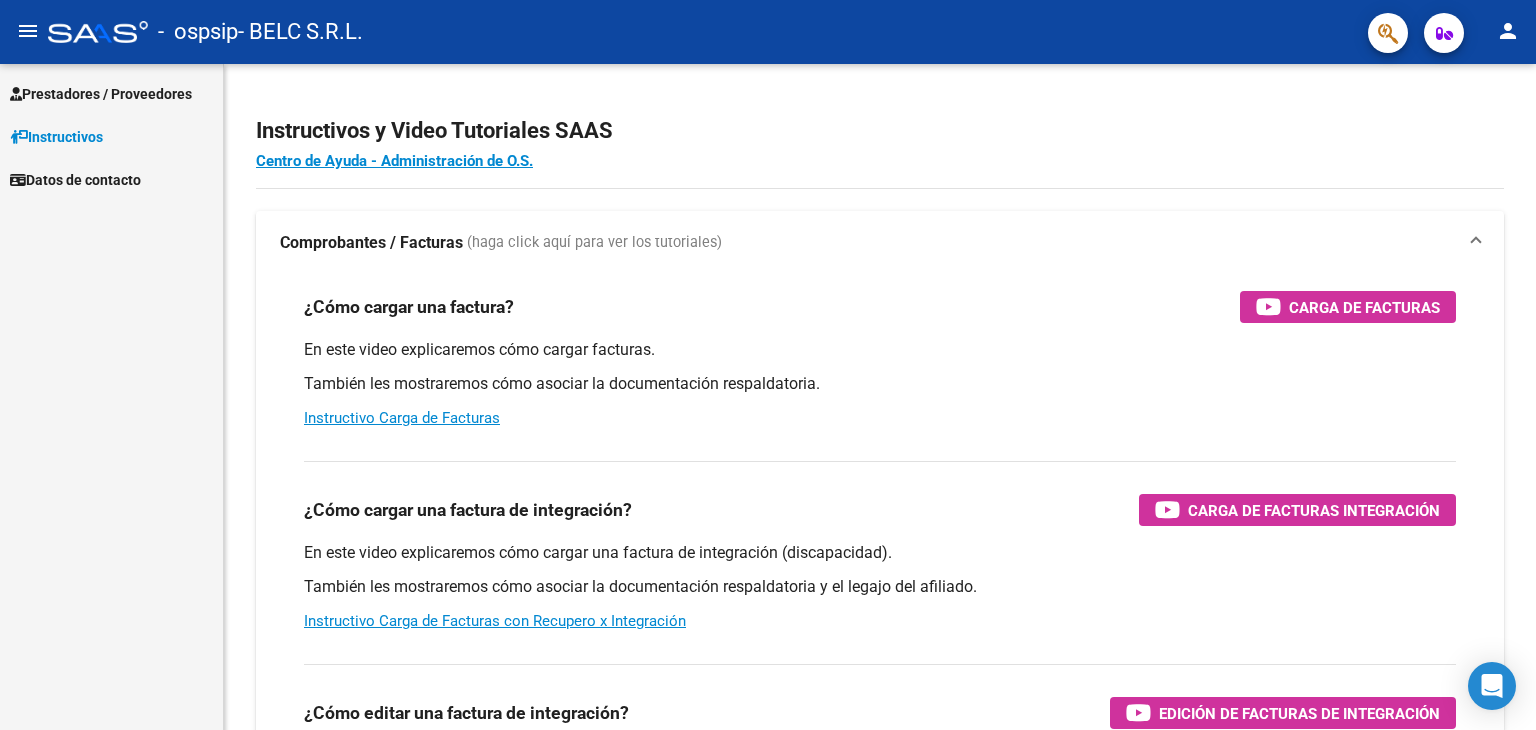 click on "Prestadores / Proveedores" at bounding box center (101, 94) 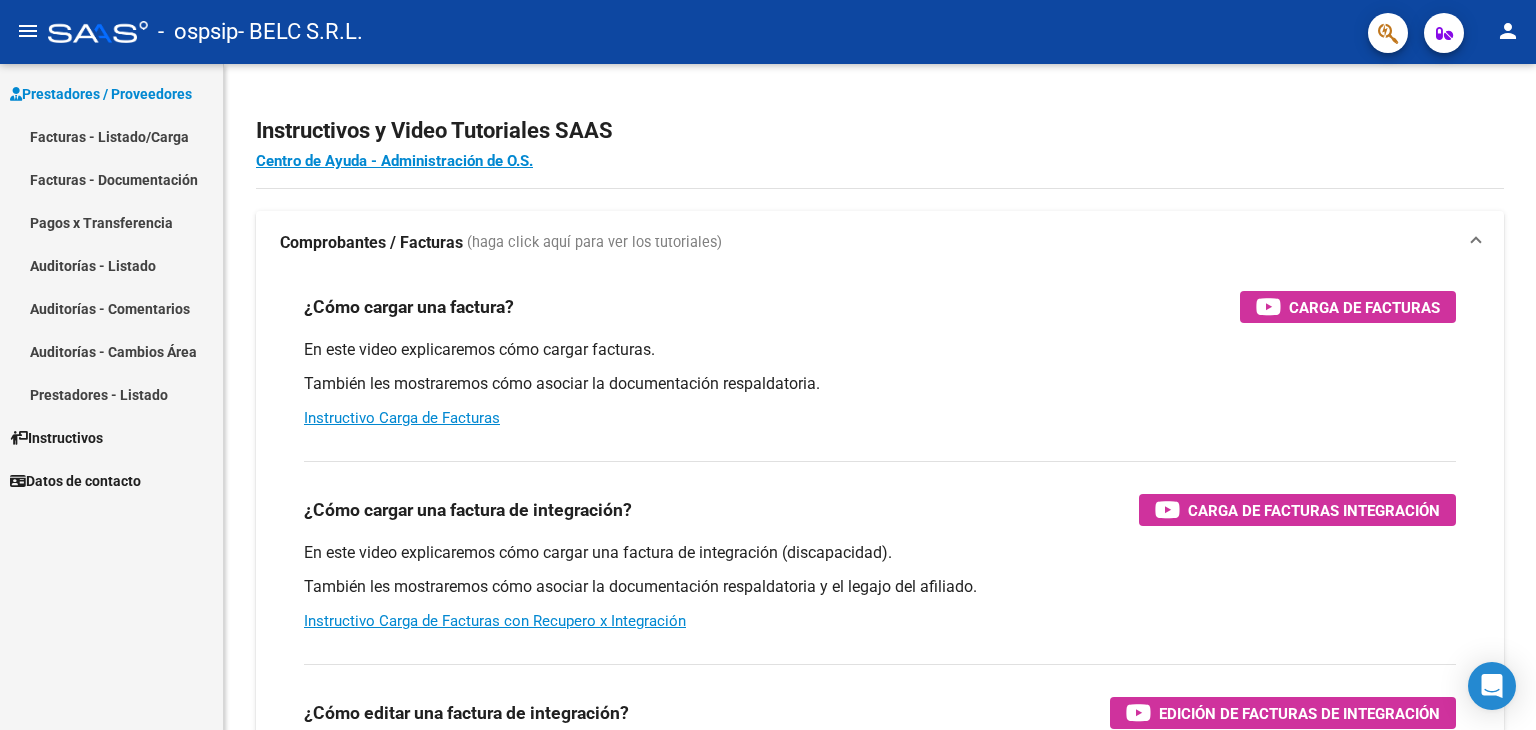 click on "Facturas - Listado/Carga" at bounding box center [111, 136] 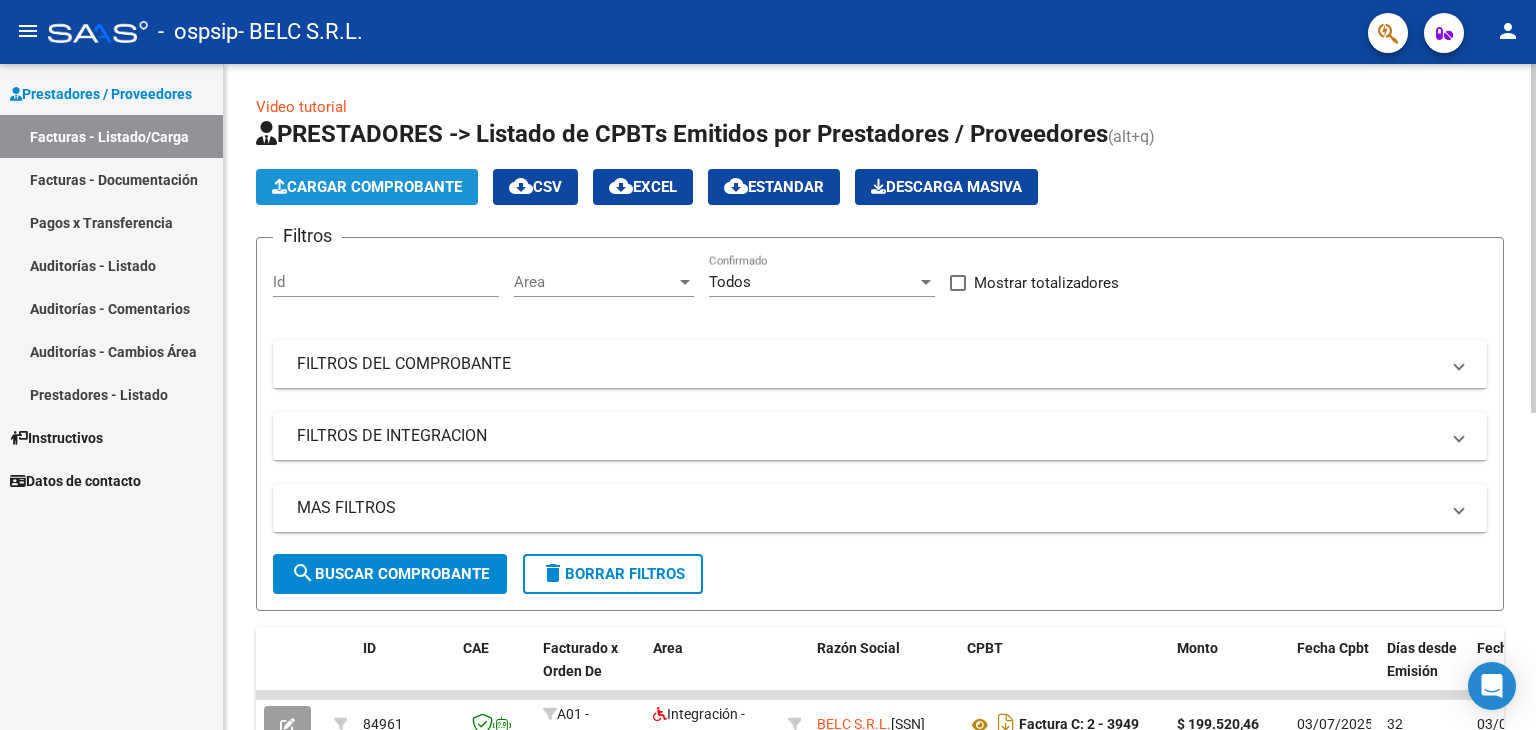 click on "Cargar Comprobante" 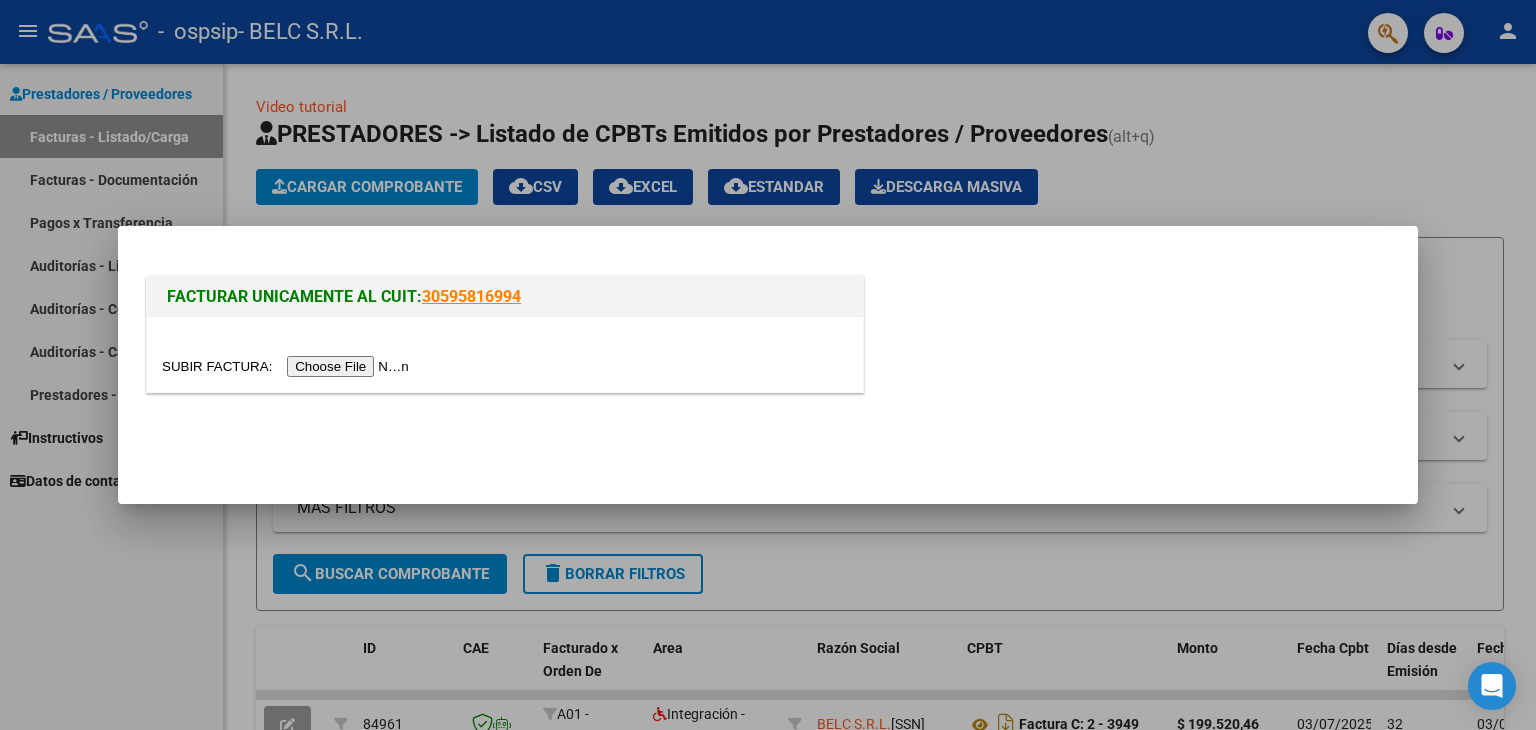 click at bounding box center [288, 366] 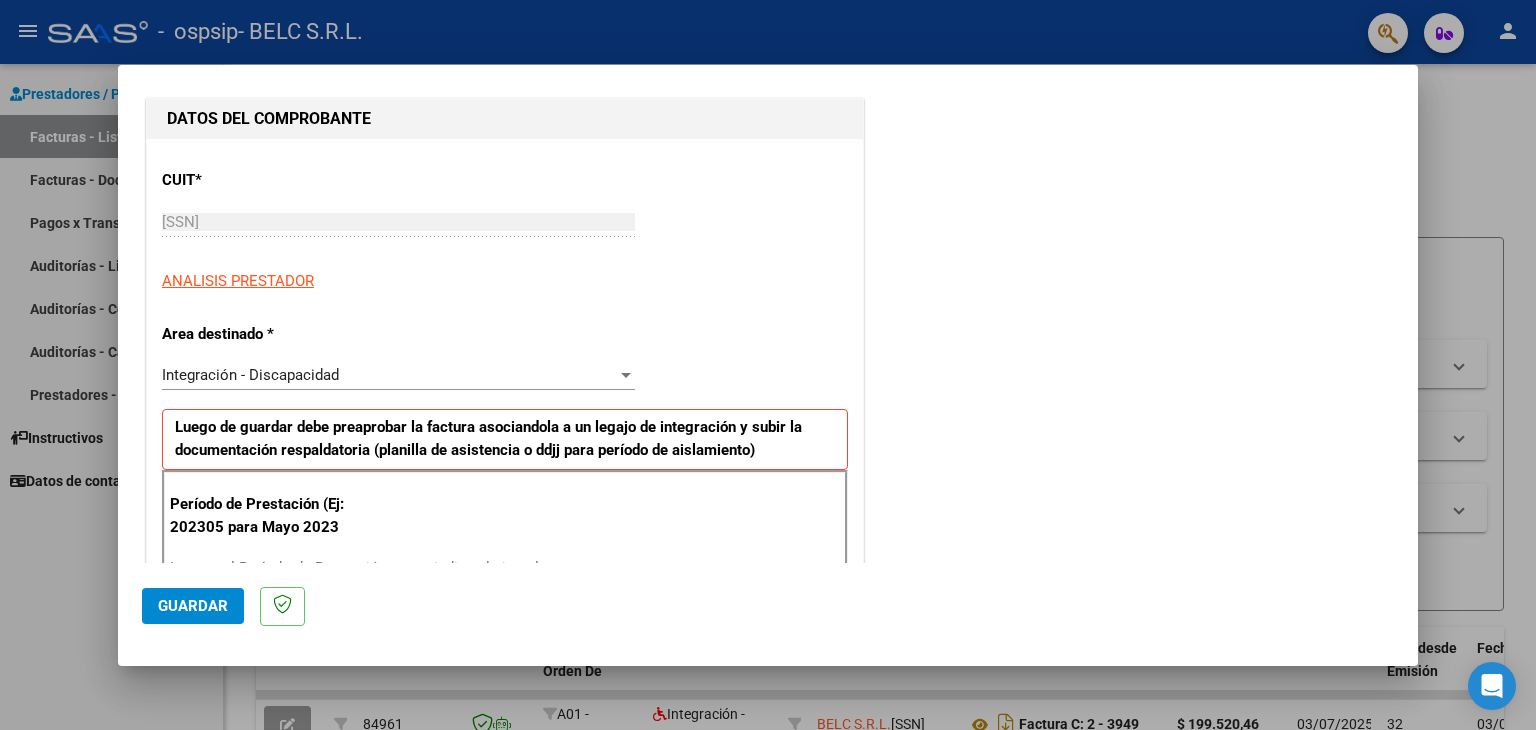 scroll, scrollTop: 500, scrollLeft: 0, axis: vertical 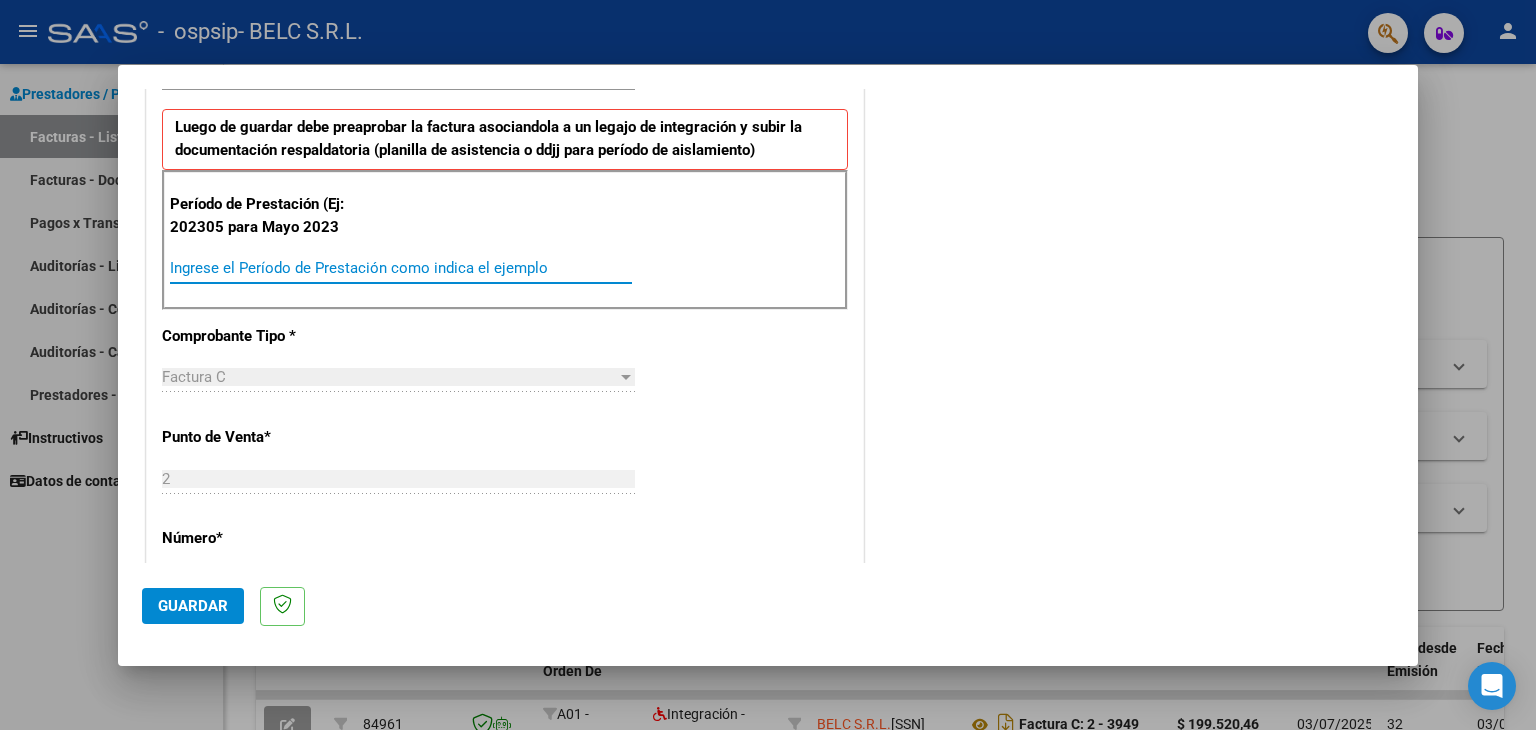 click on "Ingrese el Período de Prestación como indica el ejemplo" at bounding box center [401, 268] 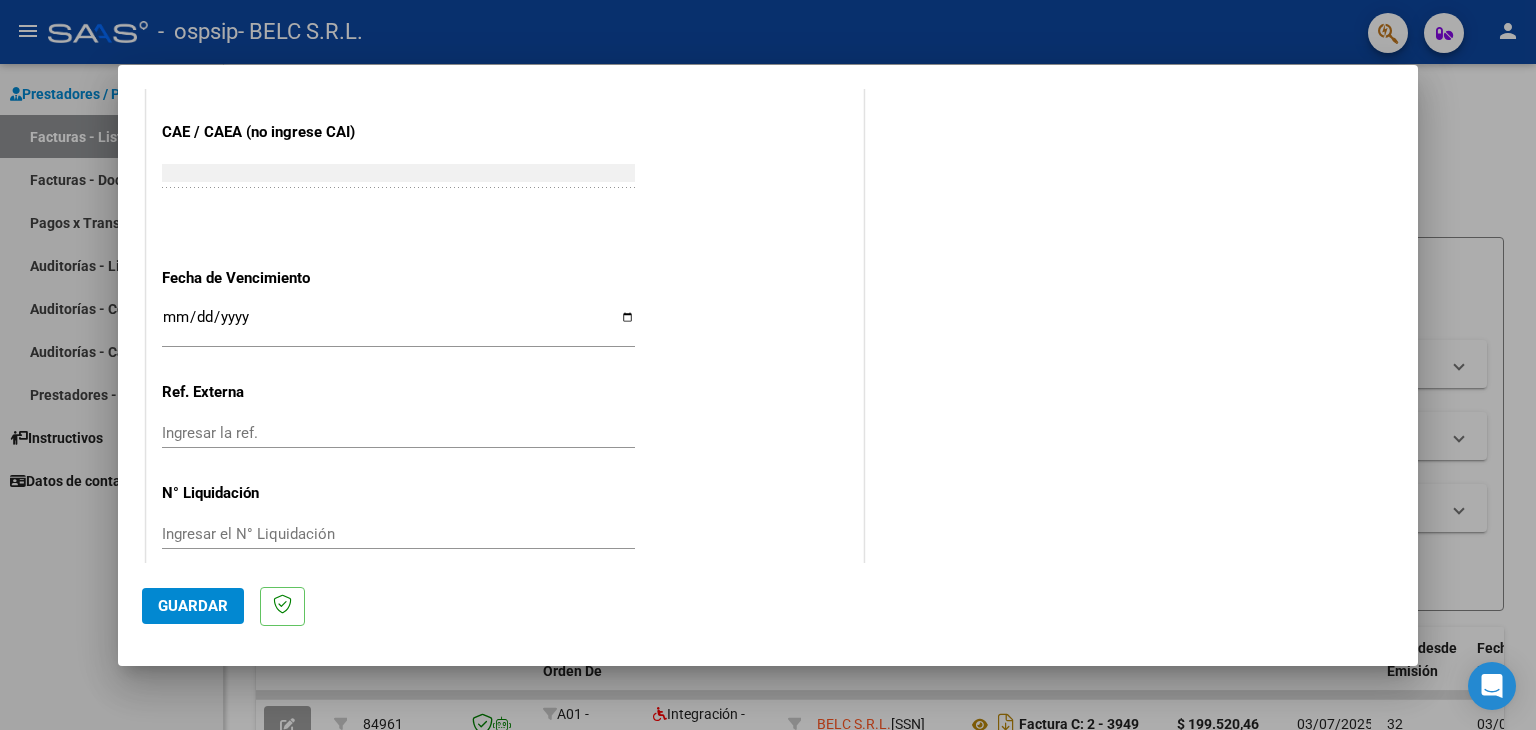 scroll, scrollTop: 1245, scrollLeft: 0, axis: vertical 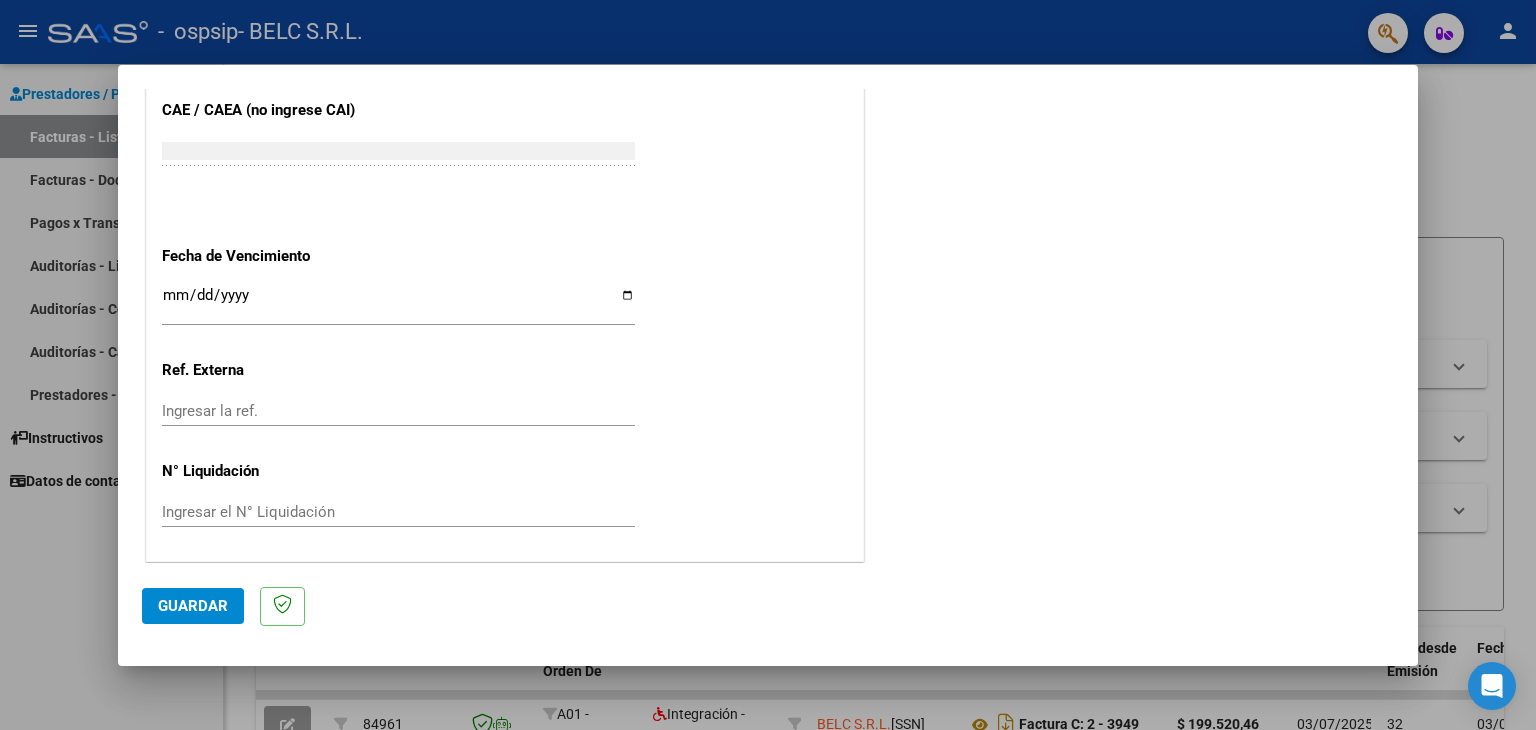 type on "202507" 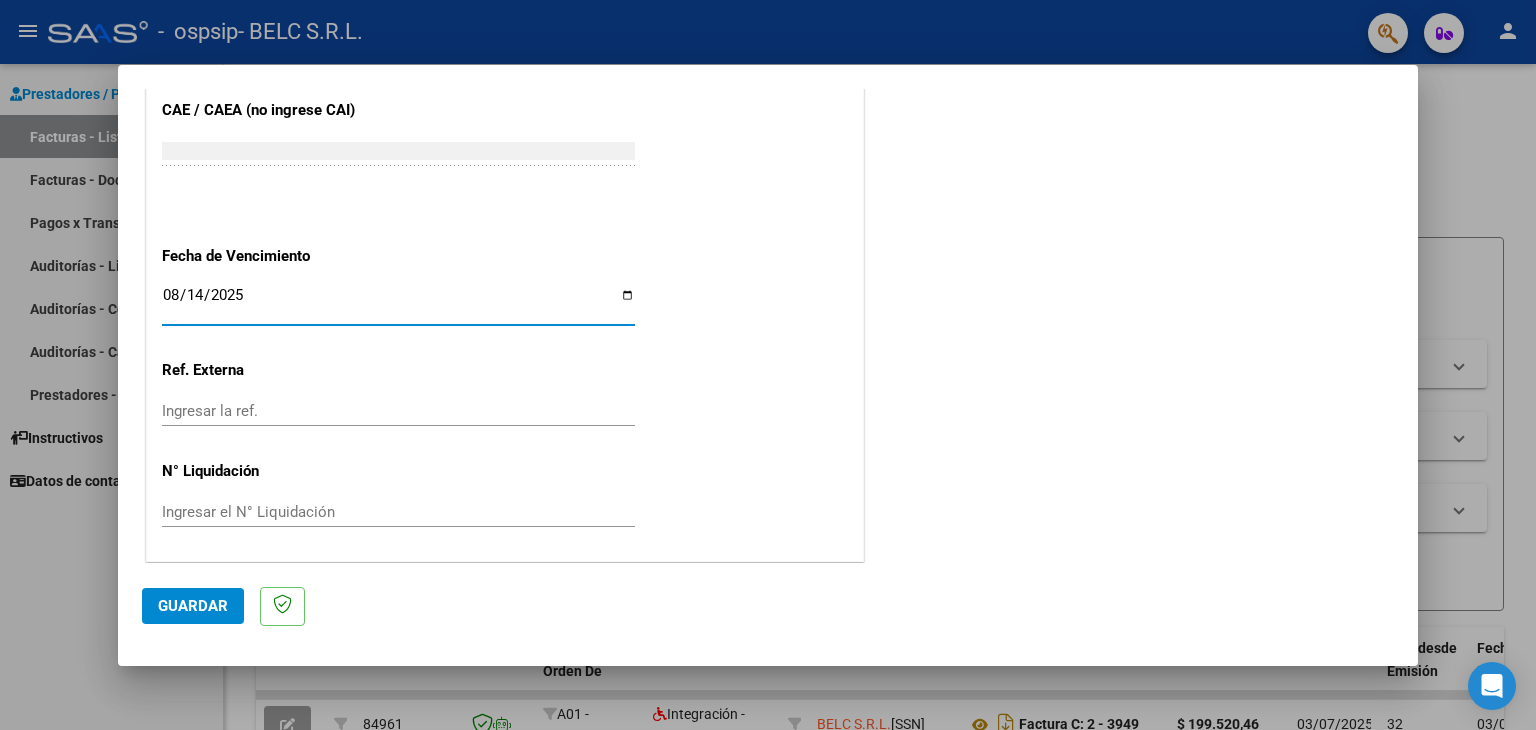 type on "2025-08-14" 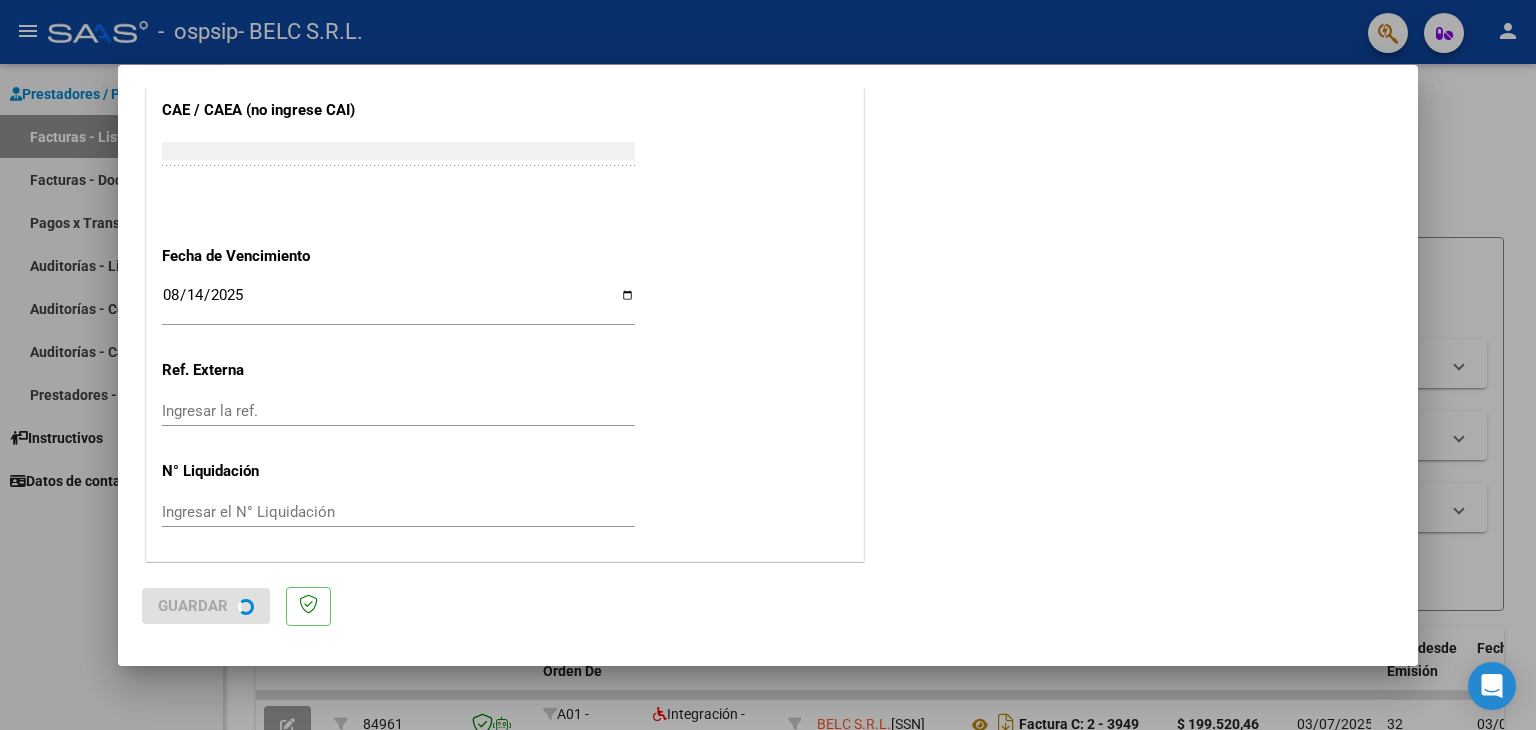 scroll, scrollTop: 0, scrollLeft: 0, axis: both 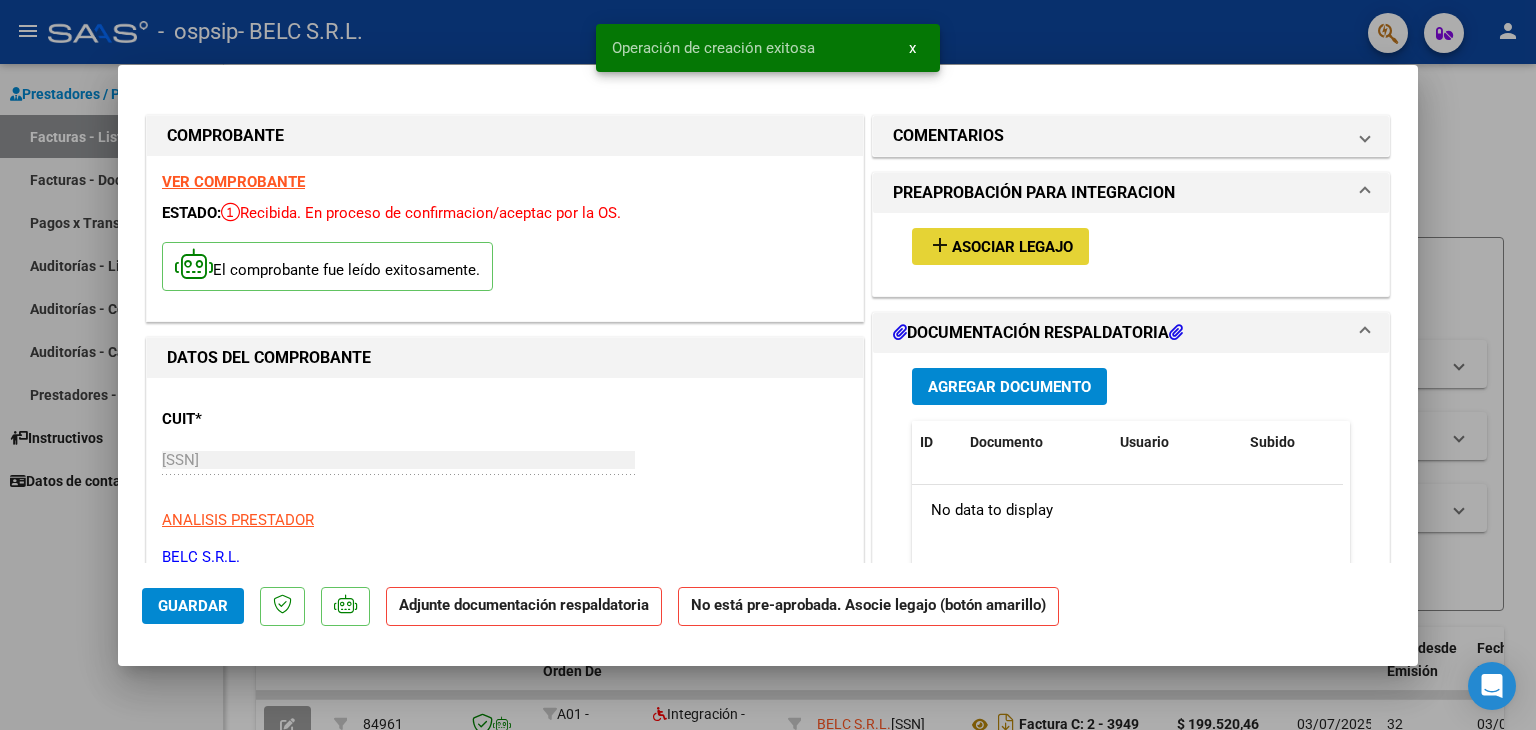 click on "Asociar Legajo" at bounding box center [1012, 247] 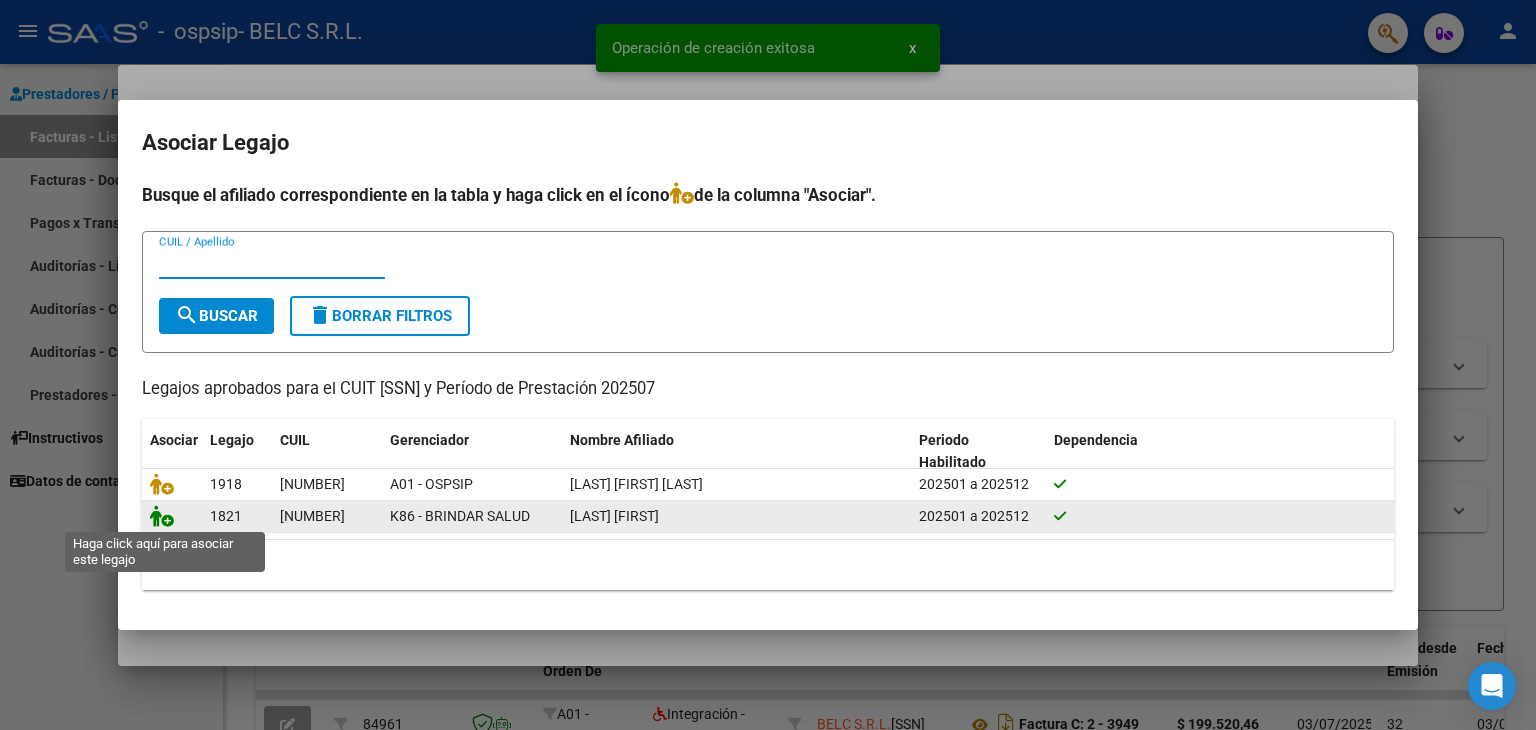 click 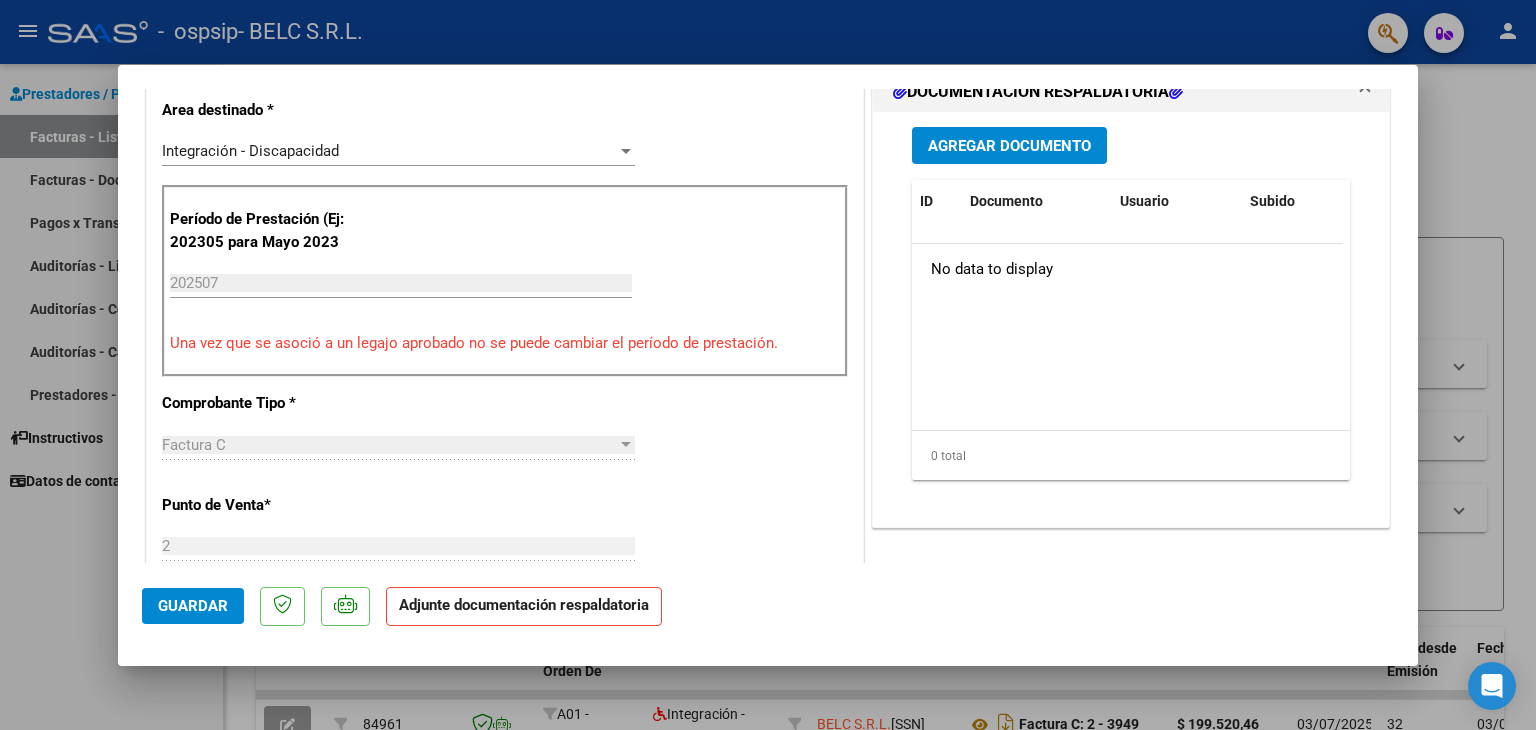 scroll, scrollTop: 400, scrollLeft: 0, axis: vertical 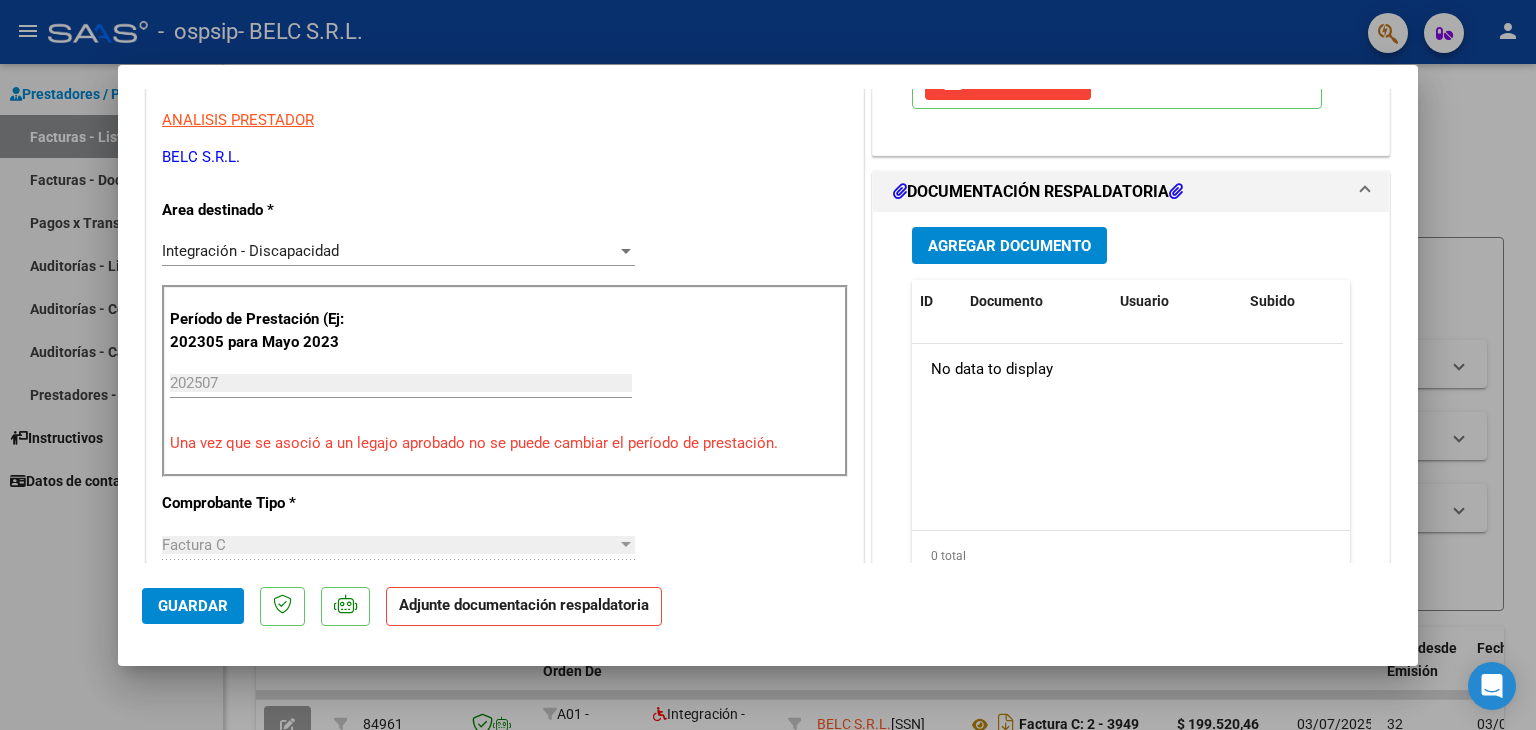click on "Agregar Documento" at bounding box center [1009, 245] 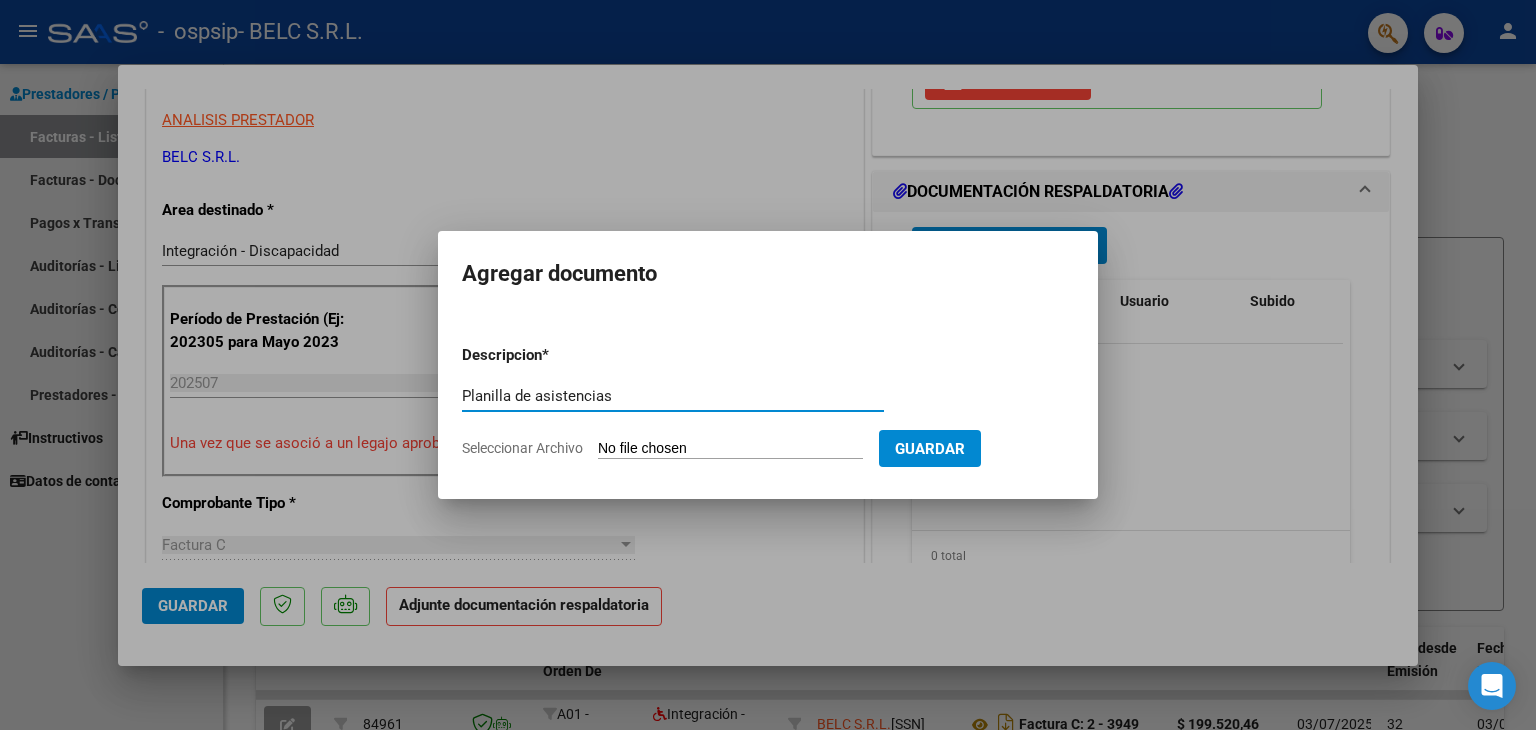 type on "Planilla de asistencias" 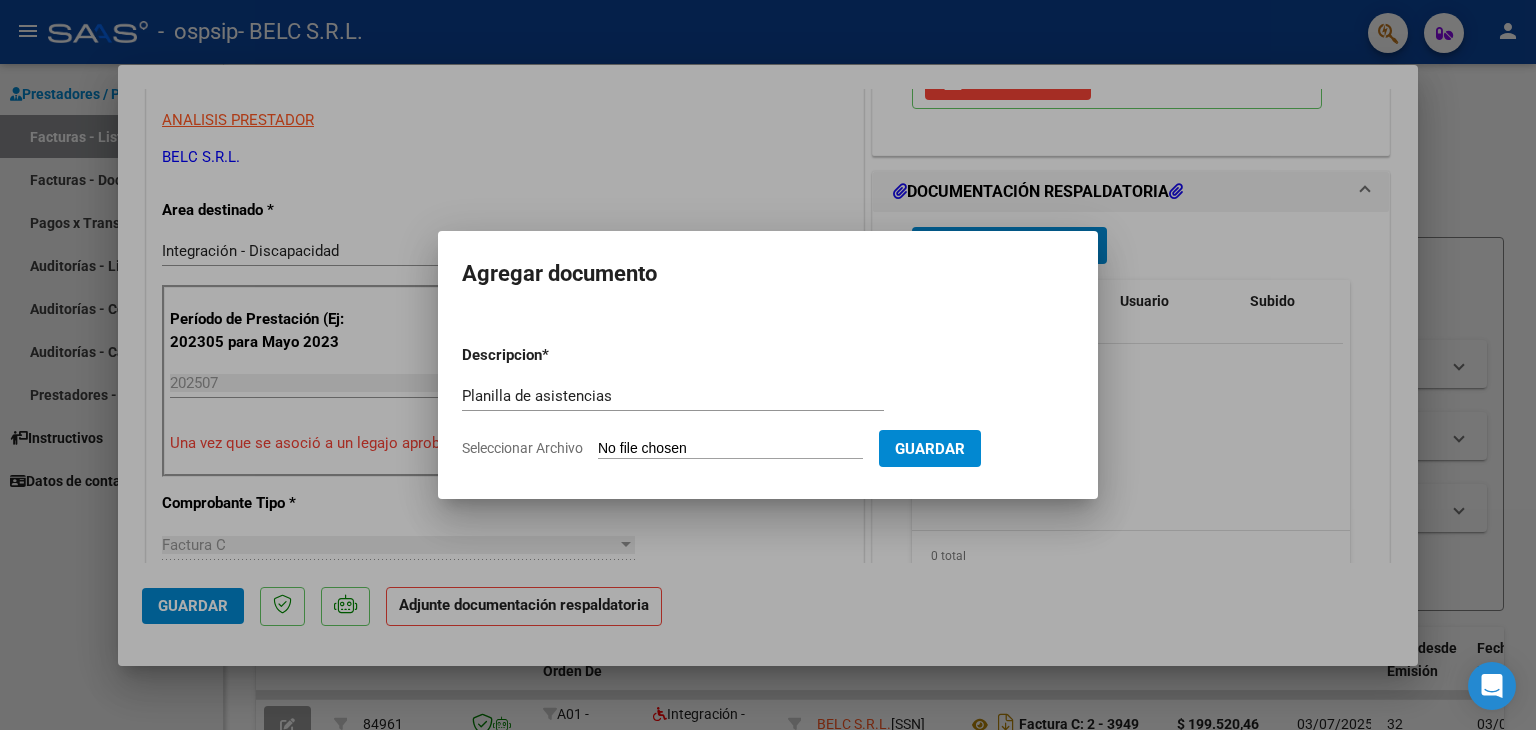 type on "C:\fakepath\[NAME].pdf" 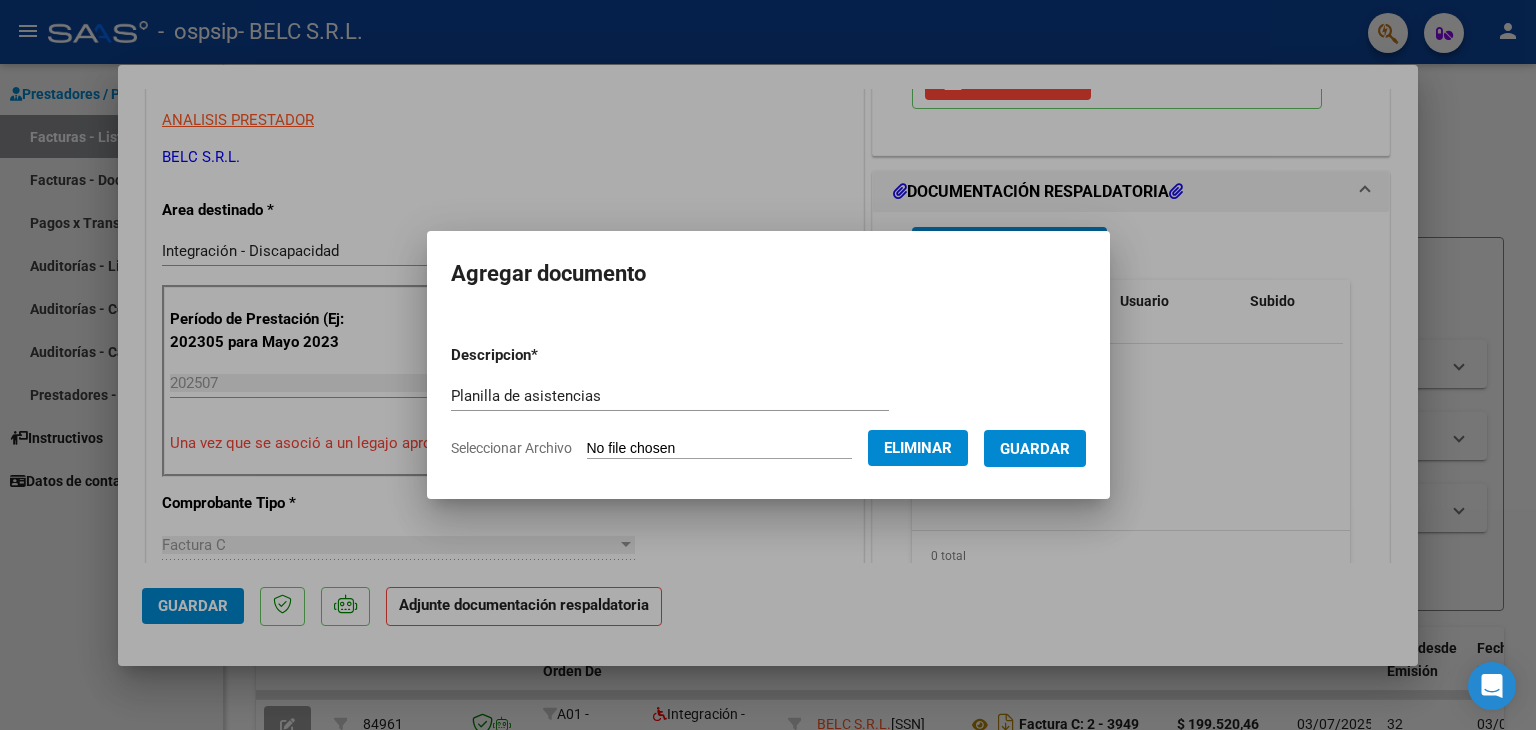click on "Guardar" at bounding box center (1035, 449) 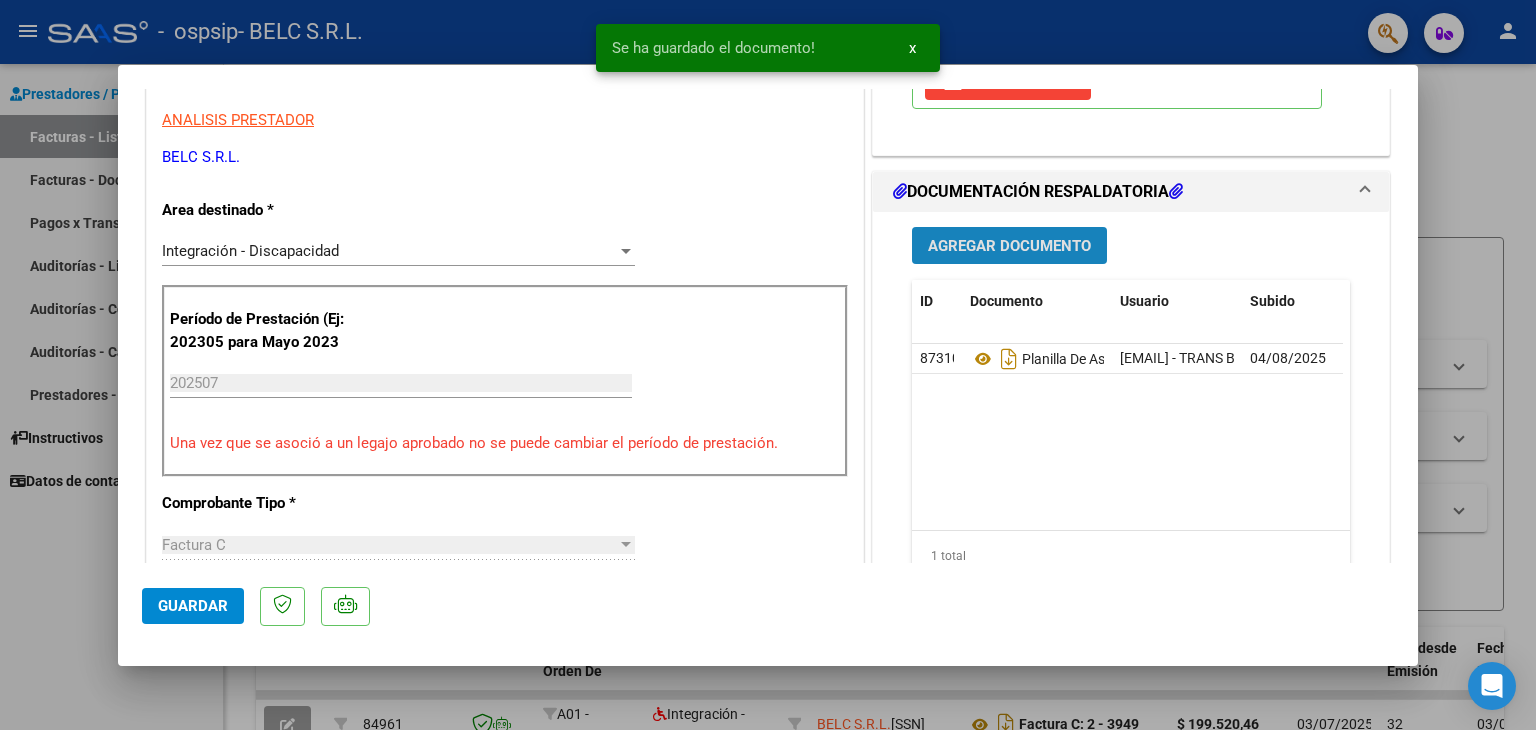 click on "Agregar Documento" at bounding box center [1009, 246] 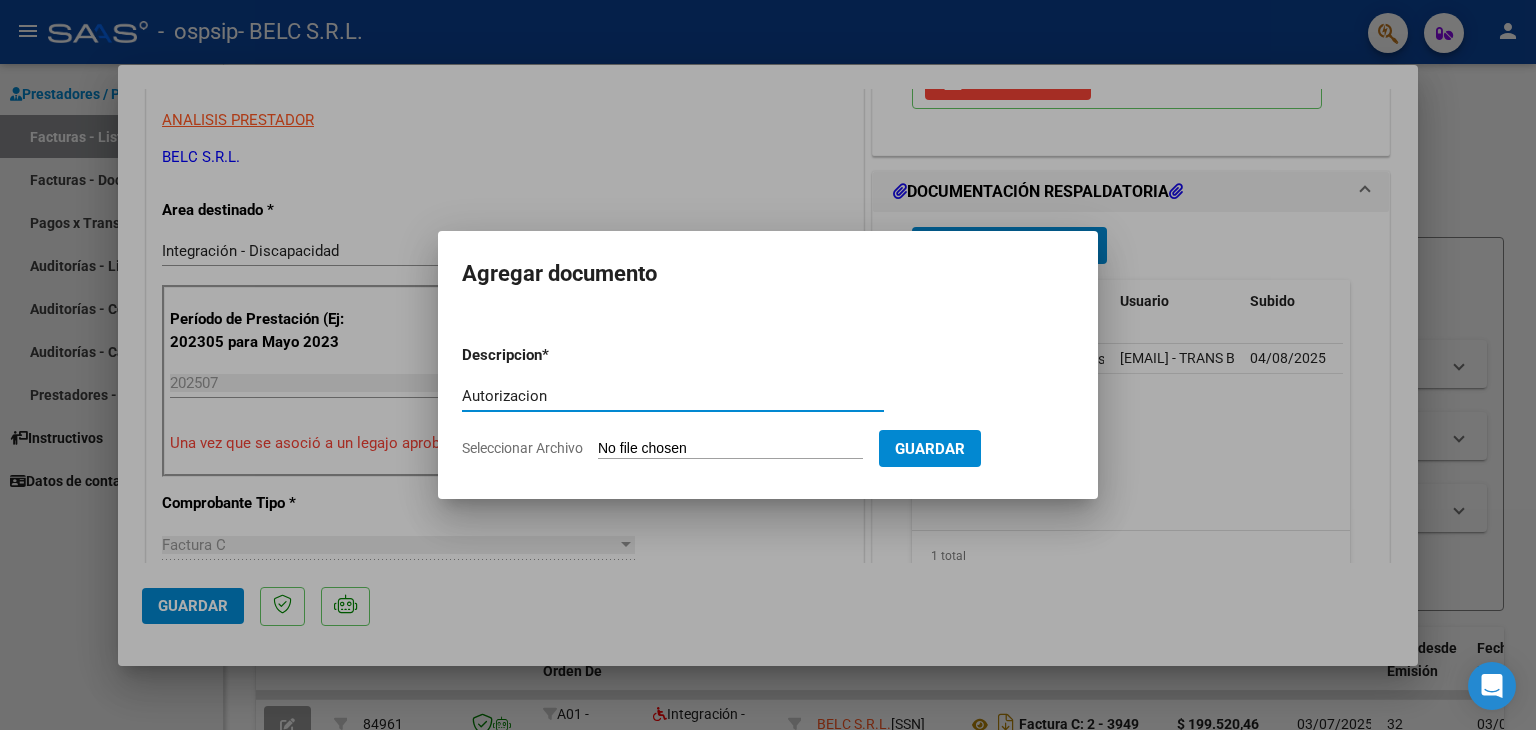 type on "Autorizacion" 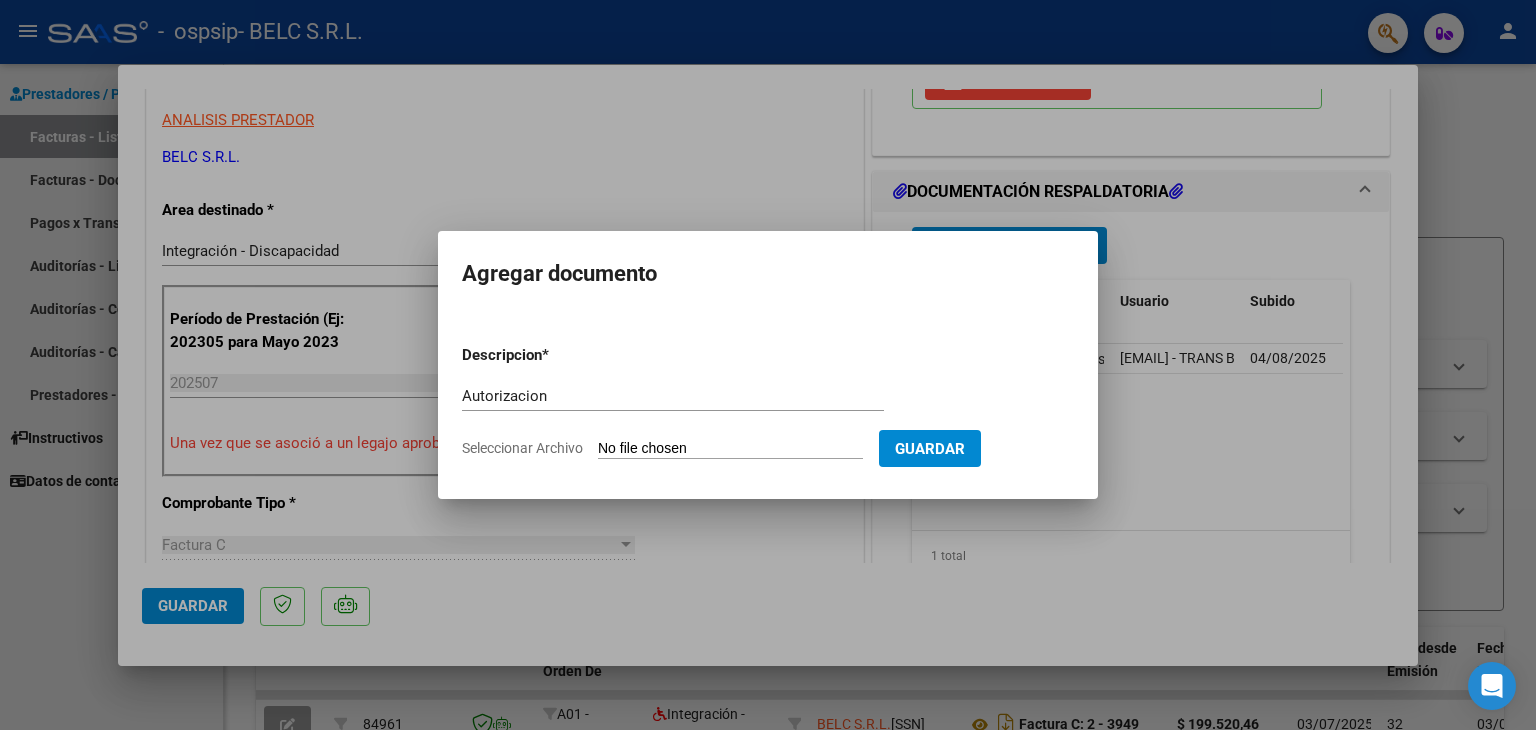 type on "C:\fakepath\[NAME].pdf" 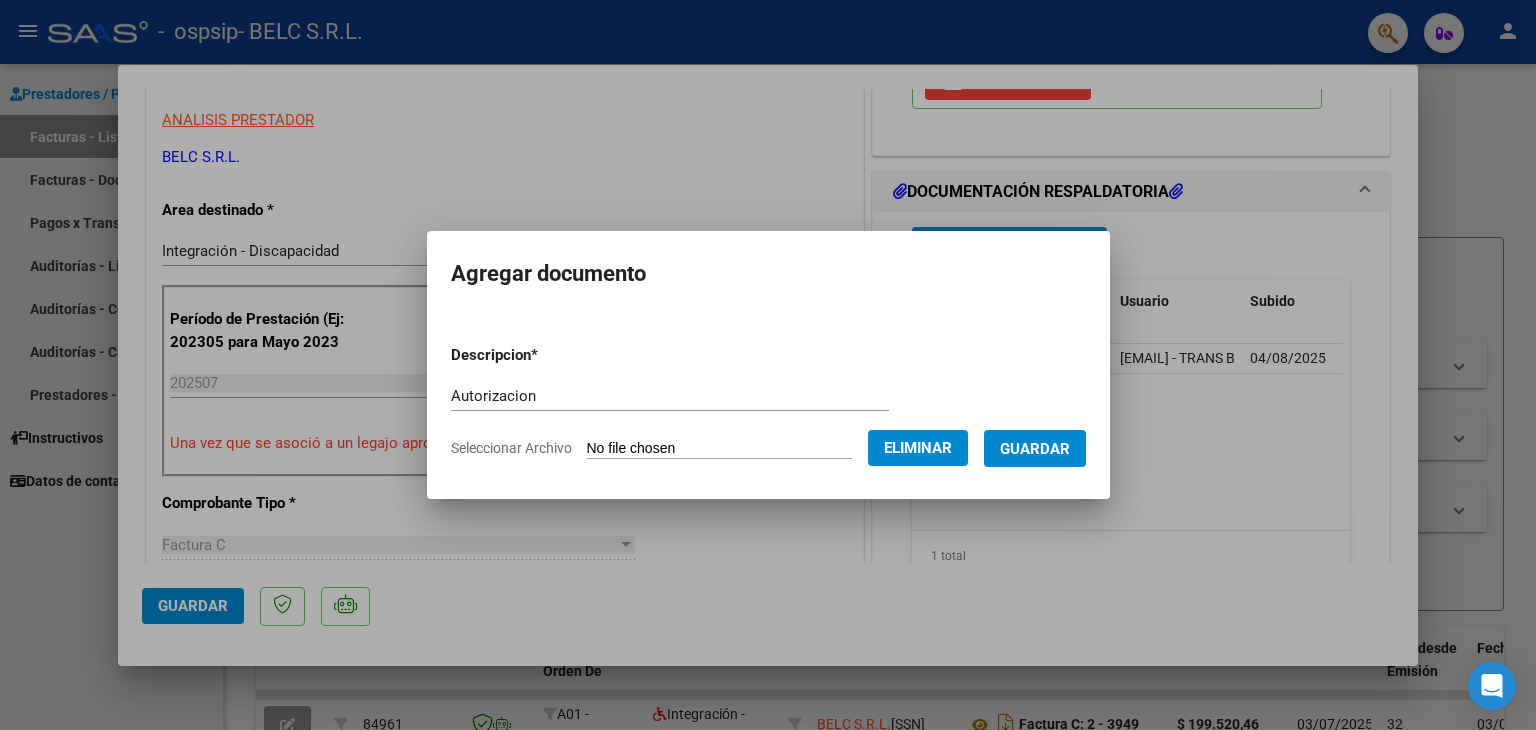 click on "Guardar" at bounding box center (1035, 449) 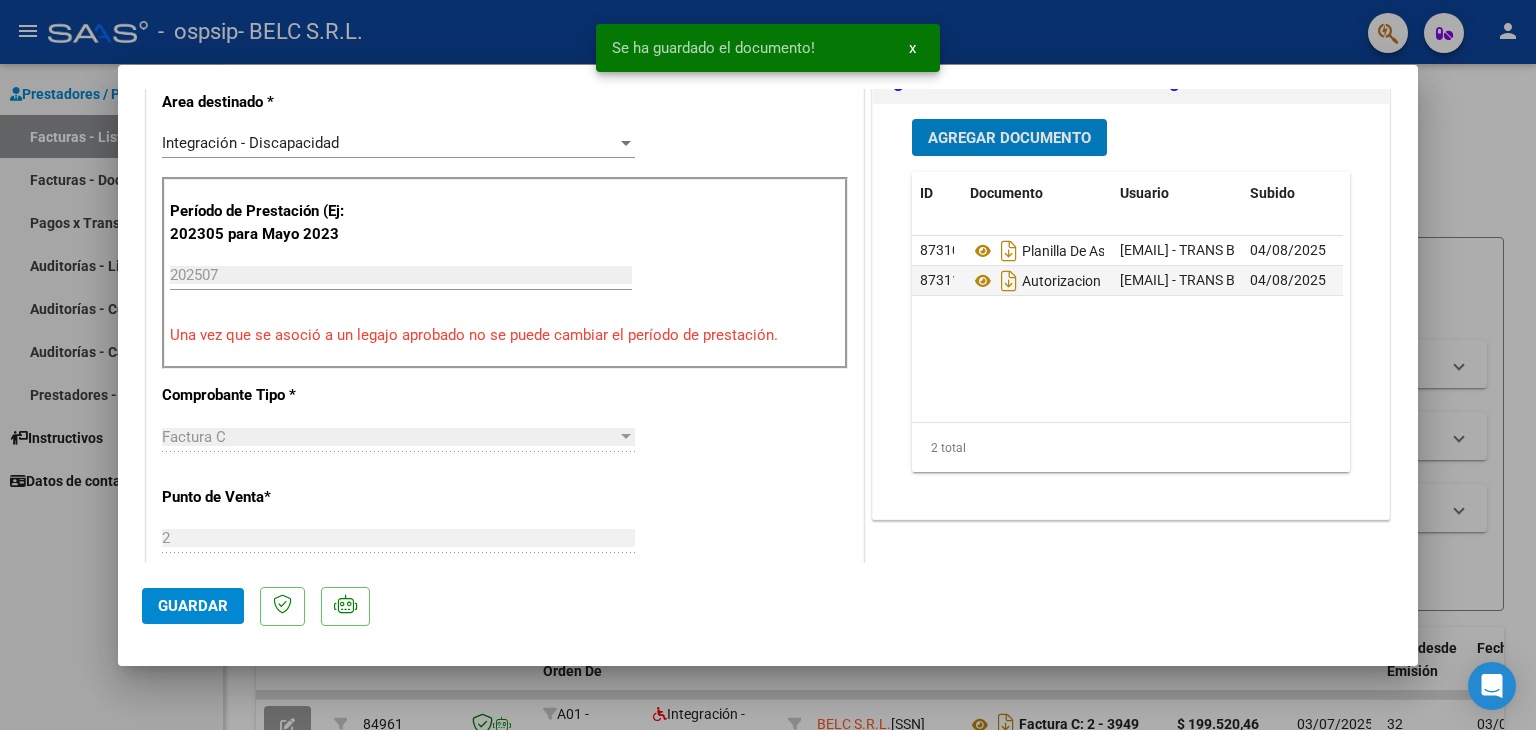 scroll, scrollTop: 700, scrollLeft: 0, axis: vertical 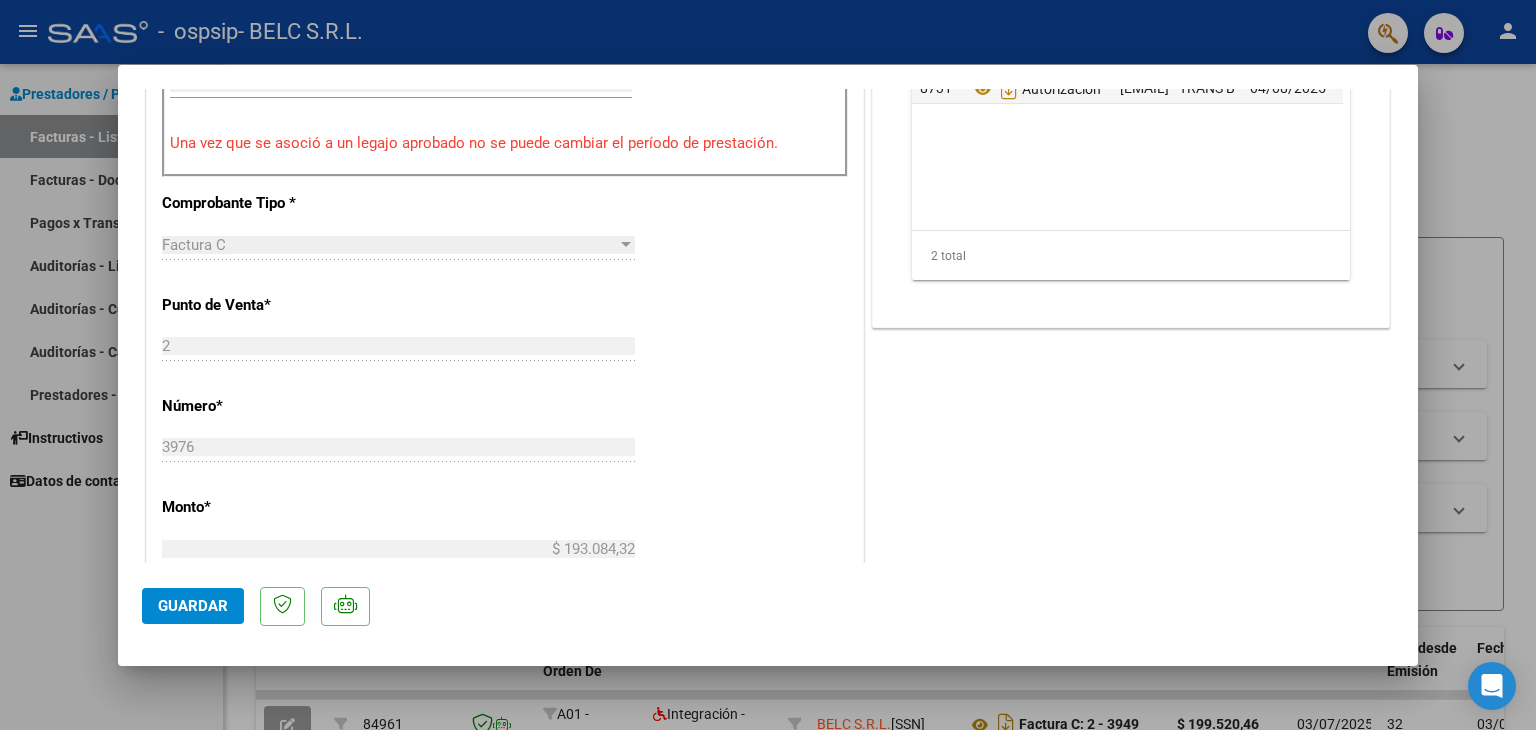click on "Guardar" 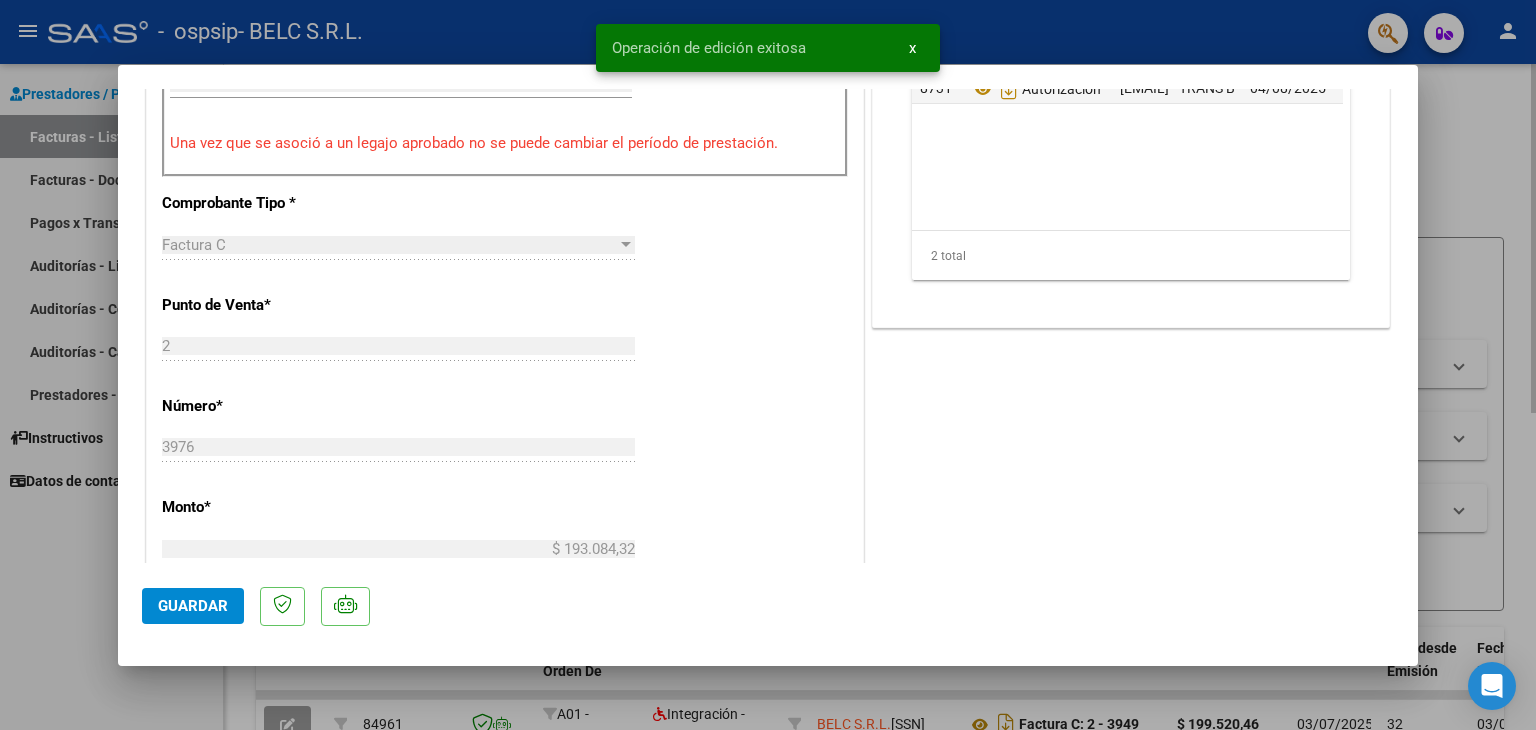 click at bounding box center (768, 365) 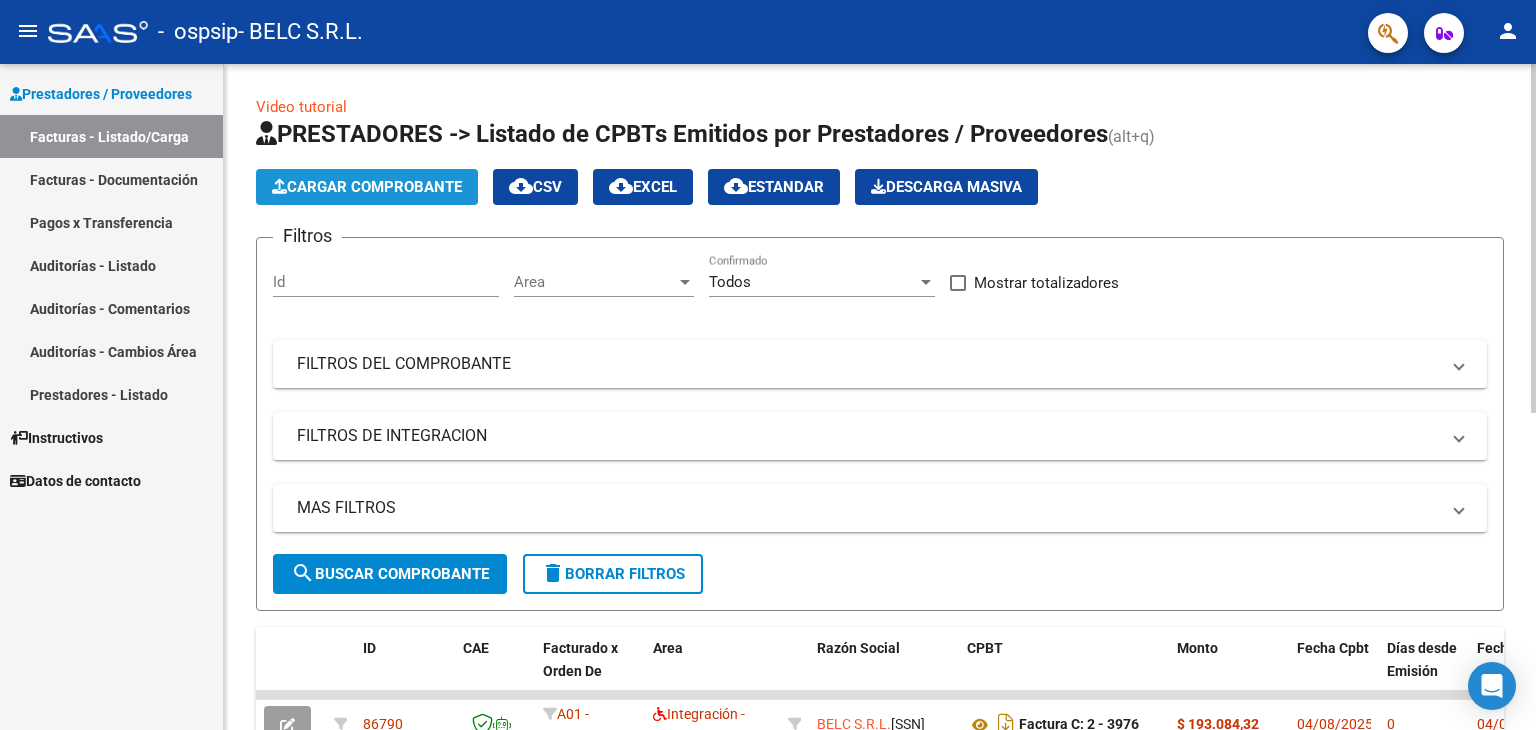 click on "Cargar Comprobante" 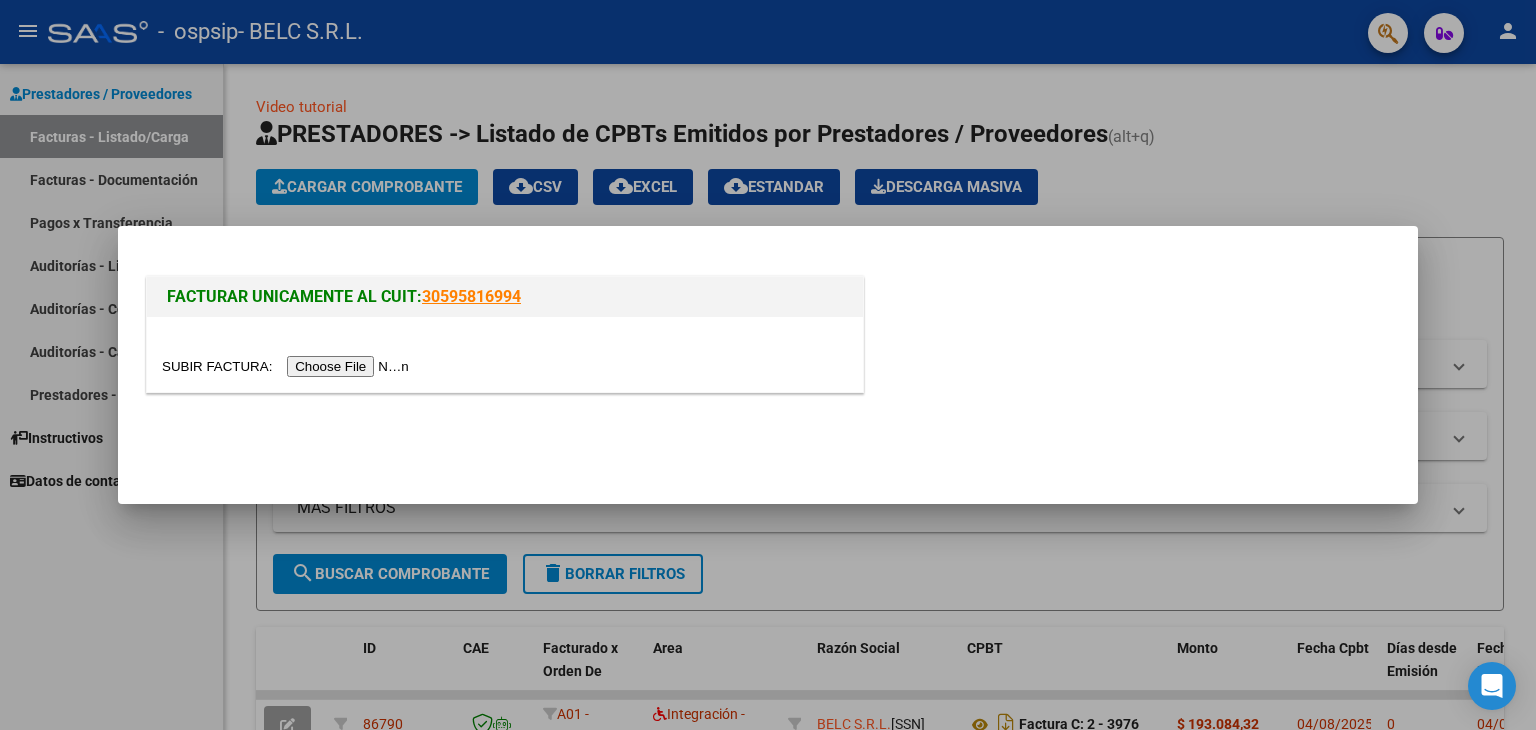click at bounding box center [288, 366] 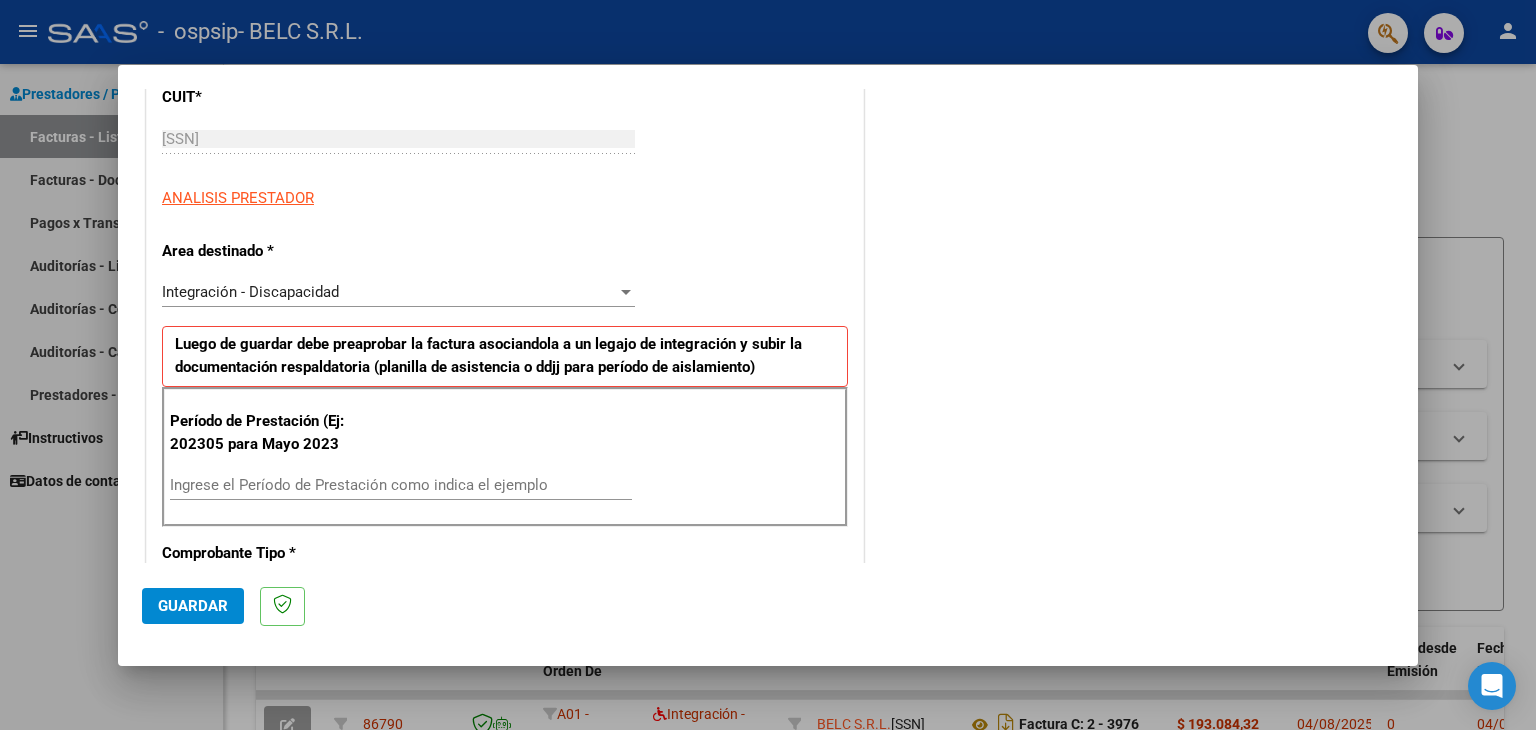 scroll, scrollTop: 400, scrollLeft: 0, axis: vertical 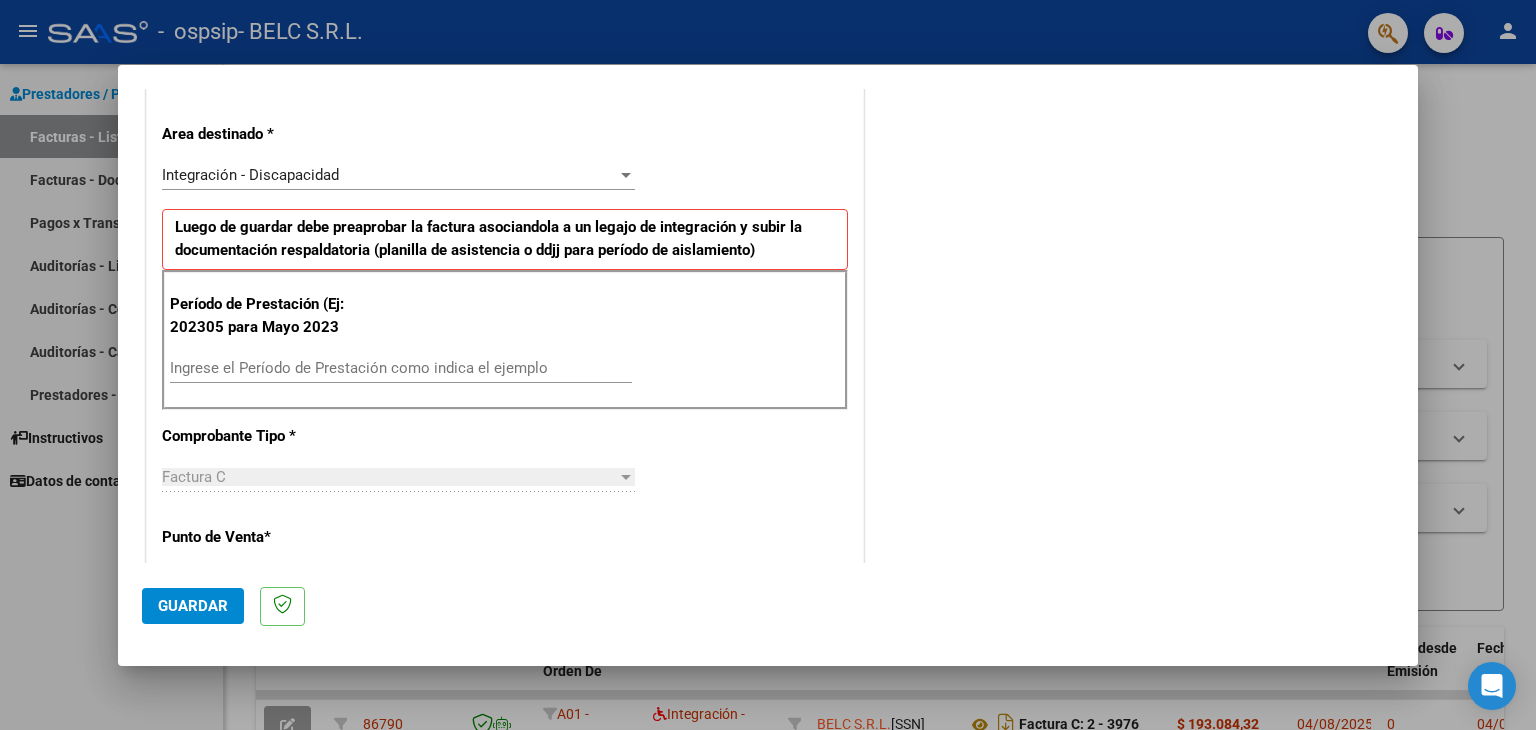 click on "Ingrese el Período de Prestación como indica el ejemplo" at bounding box center (401, 368) 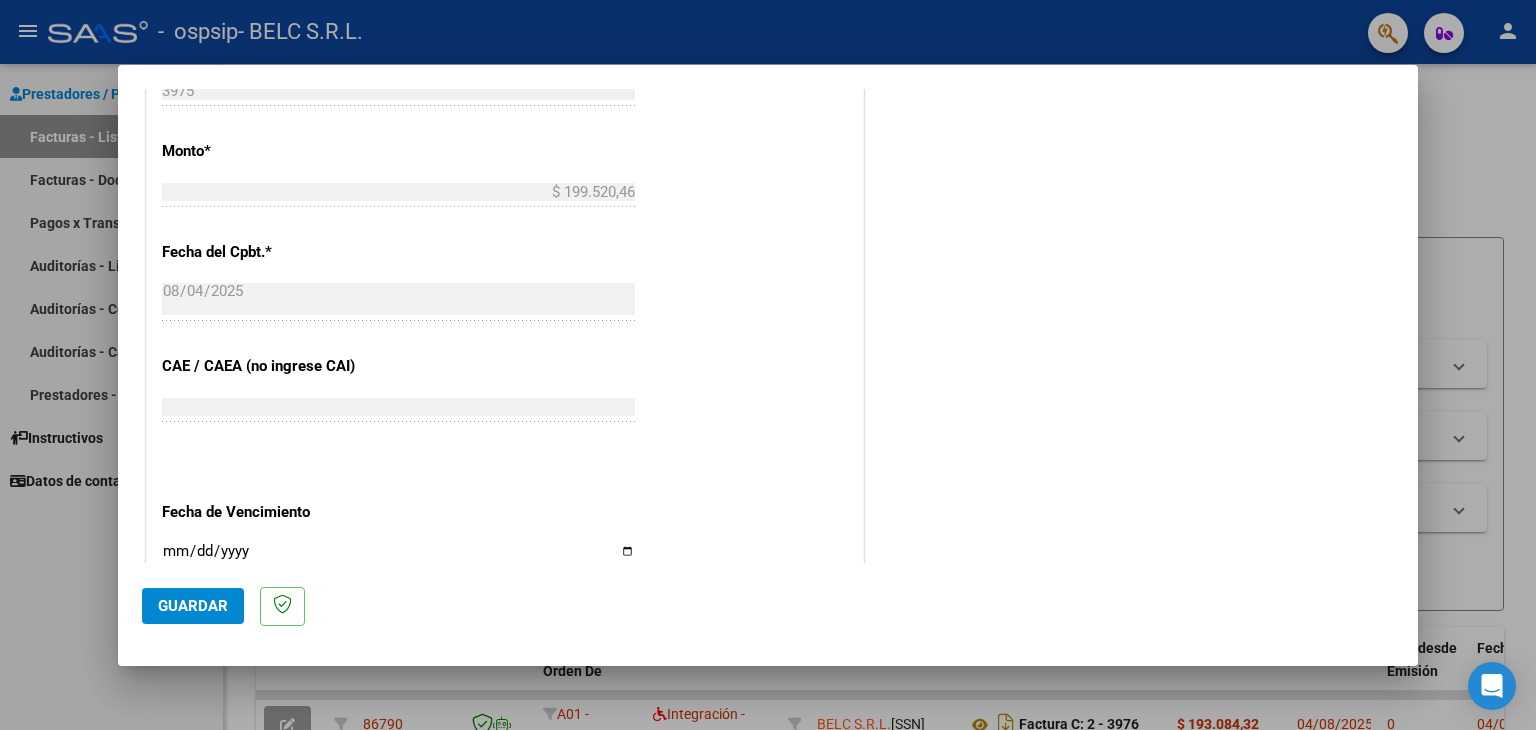 scroll, scrollTop: 1000, scrollLeft: 0, axis: vertical 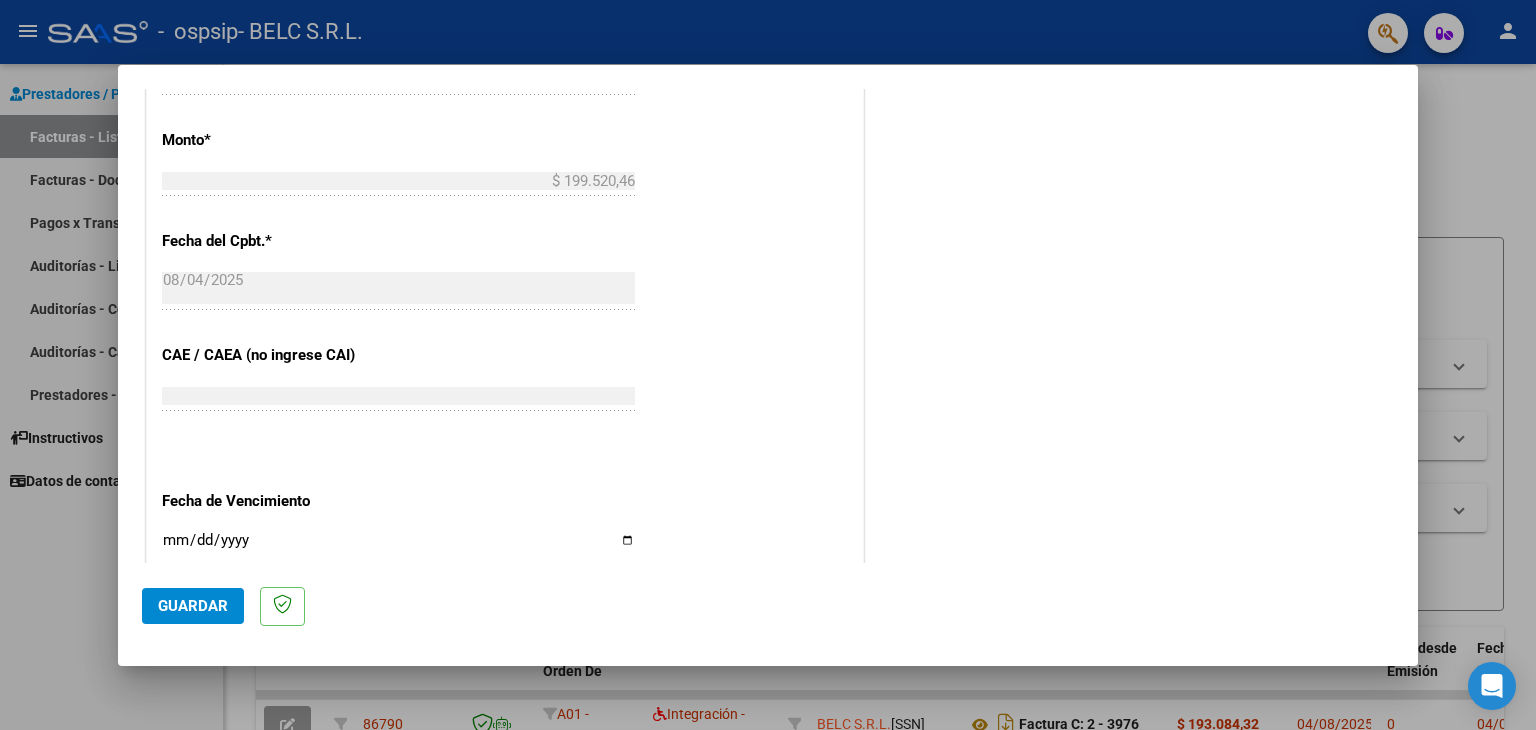 type on "202507" 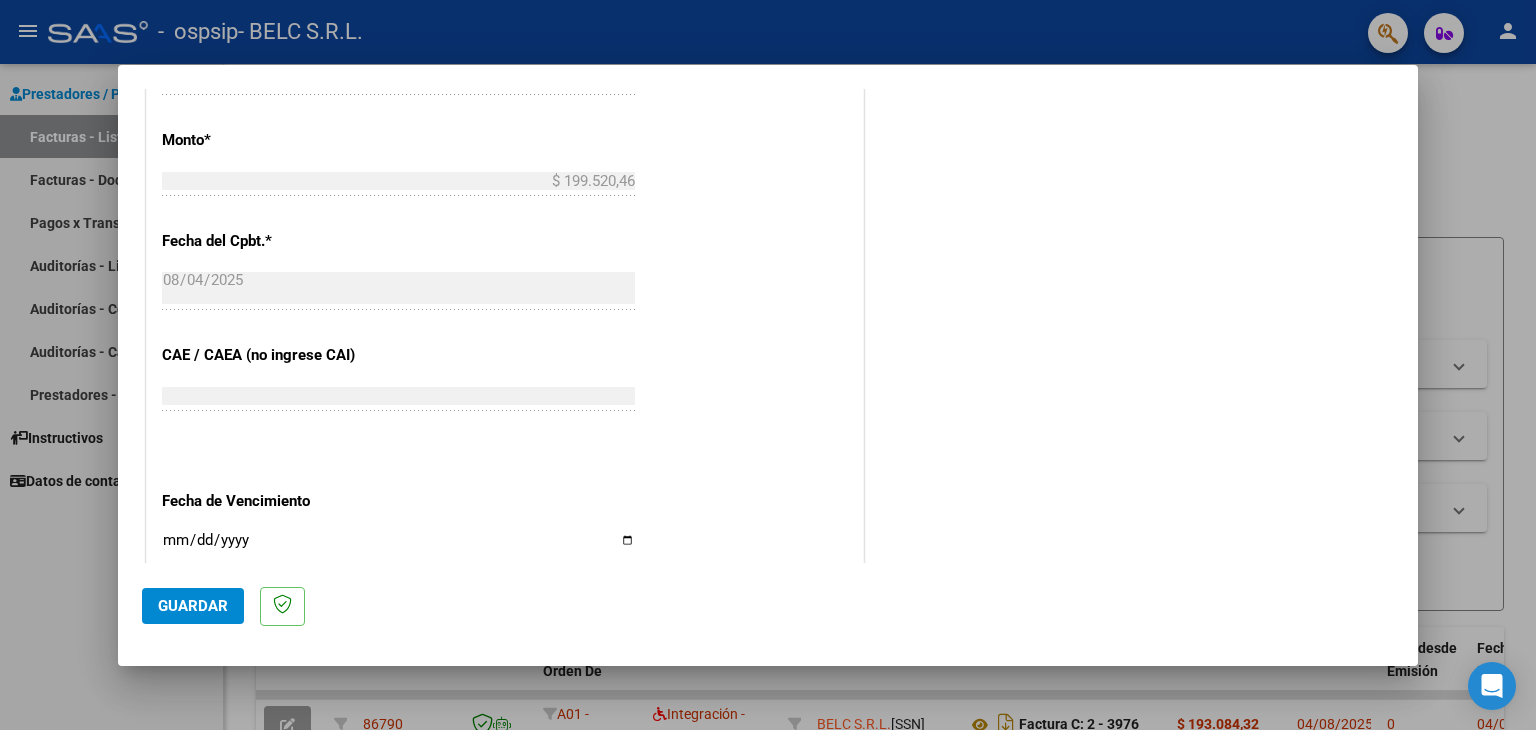 scroll, scrollTop: 1200, scrollLeft: 0, axis: vertical 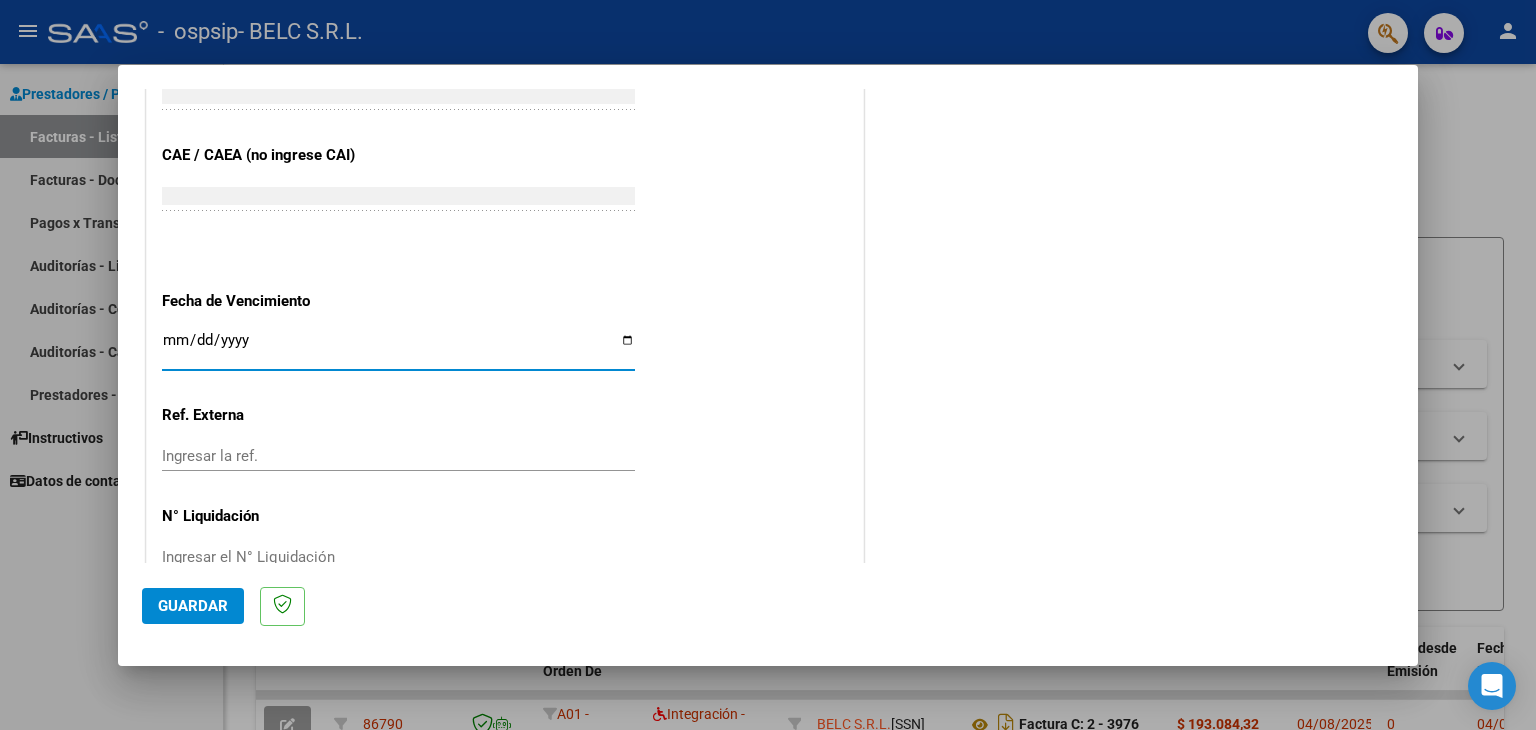 click on "Ingresar la fecha" at bounding box center (398, 348) 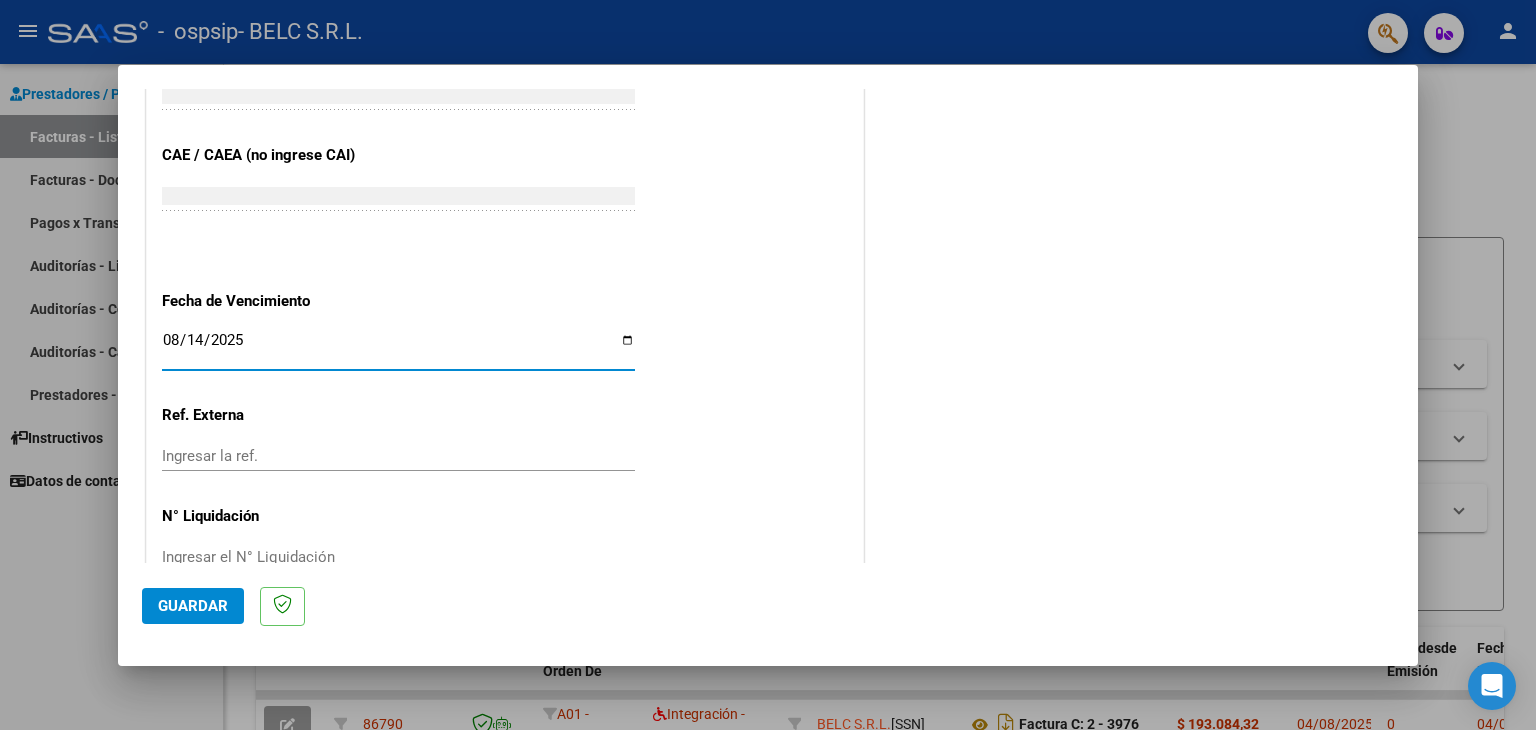 type on "2025-08-14" 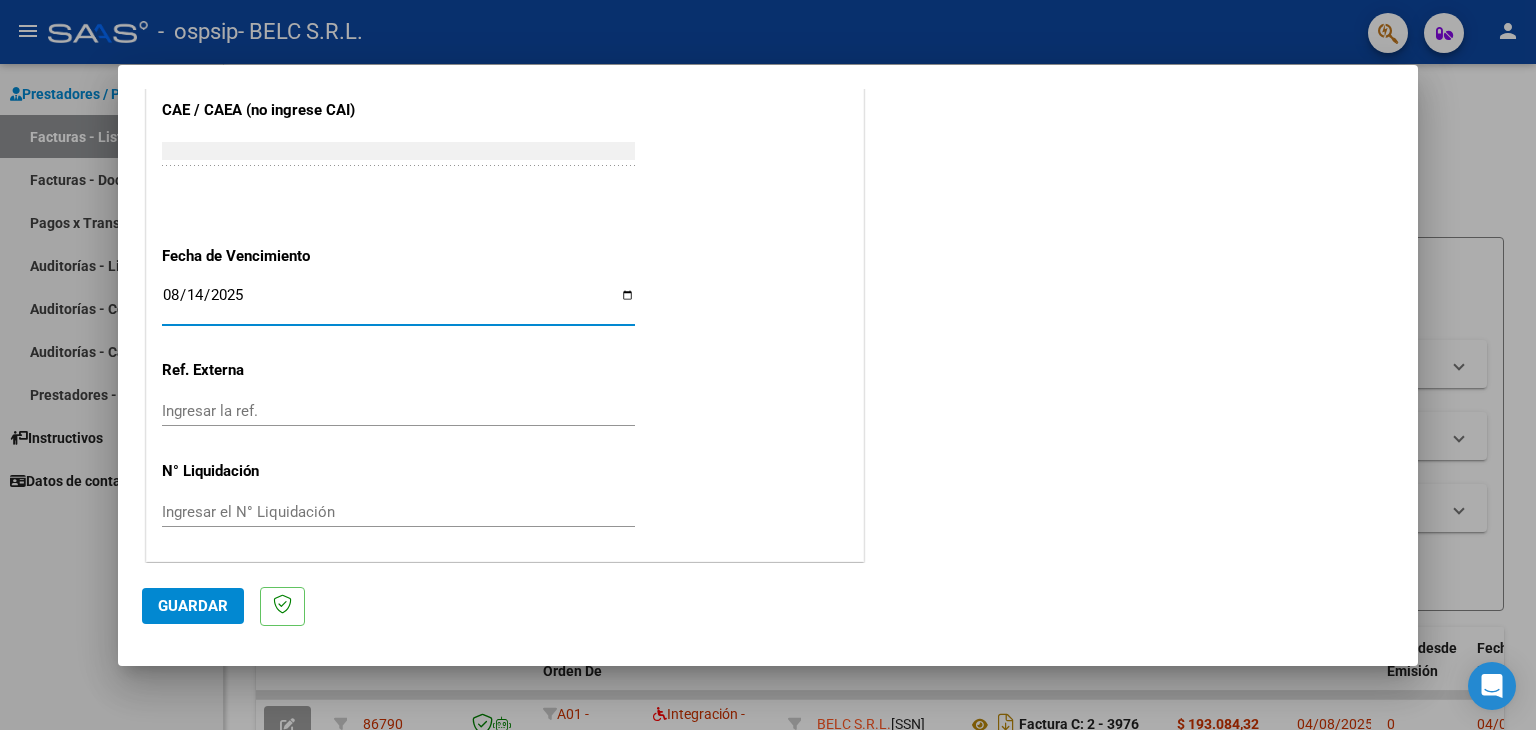click on "Guardar" 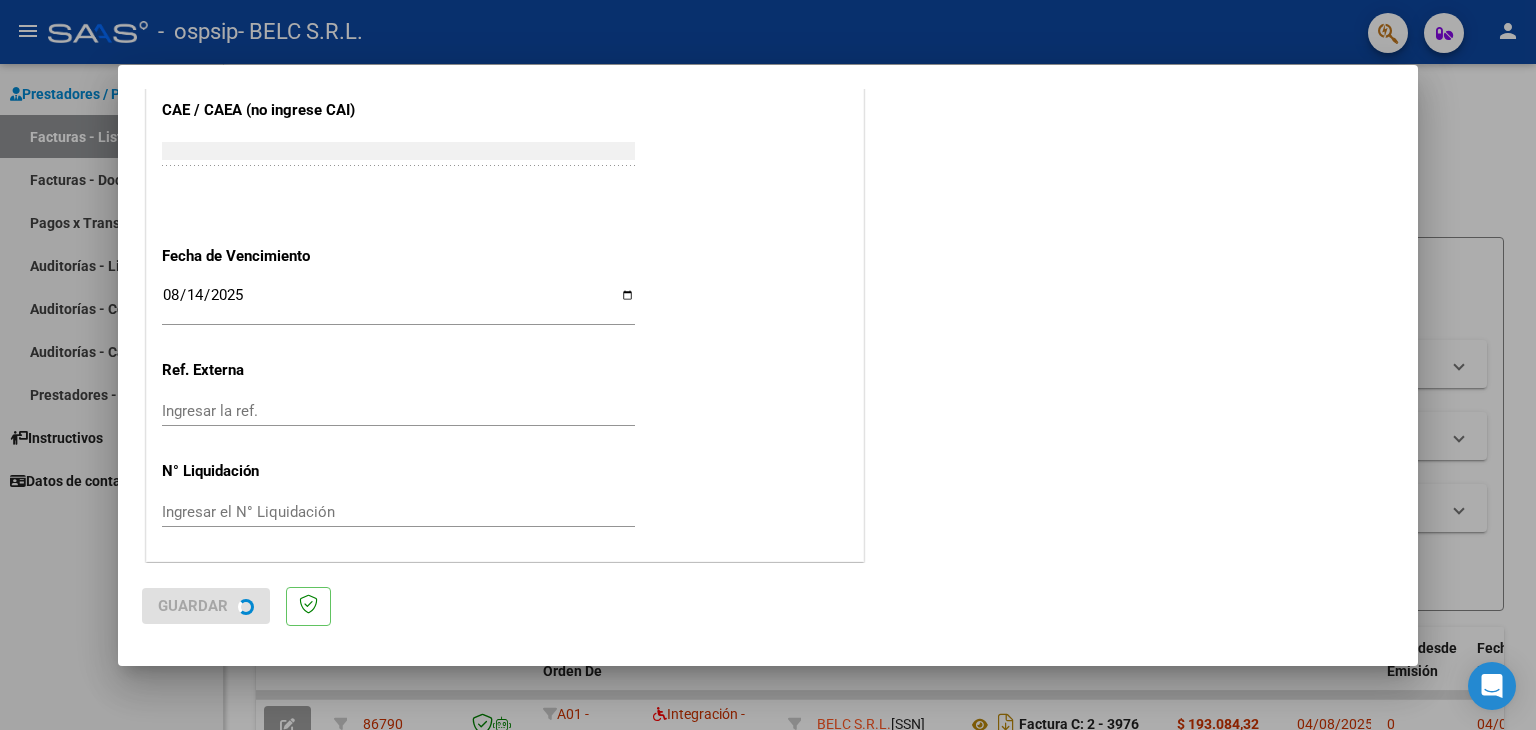 scroll, scrollTop: 0, scrollLeft: 0, axis: both 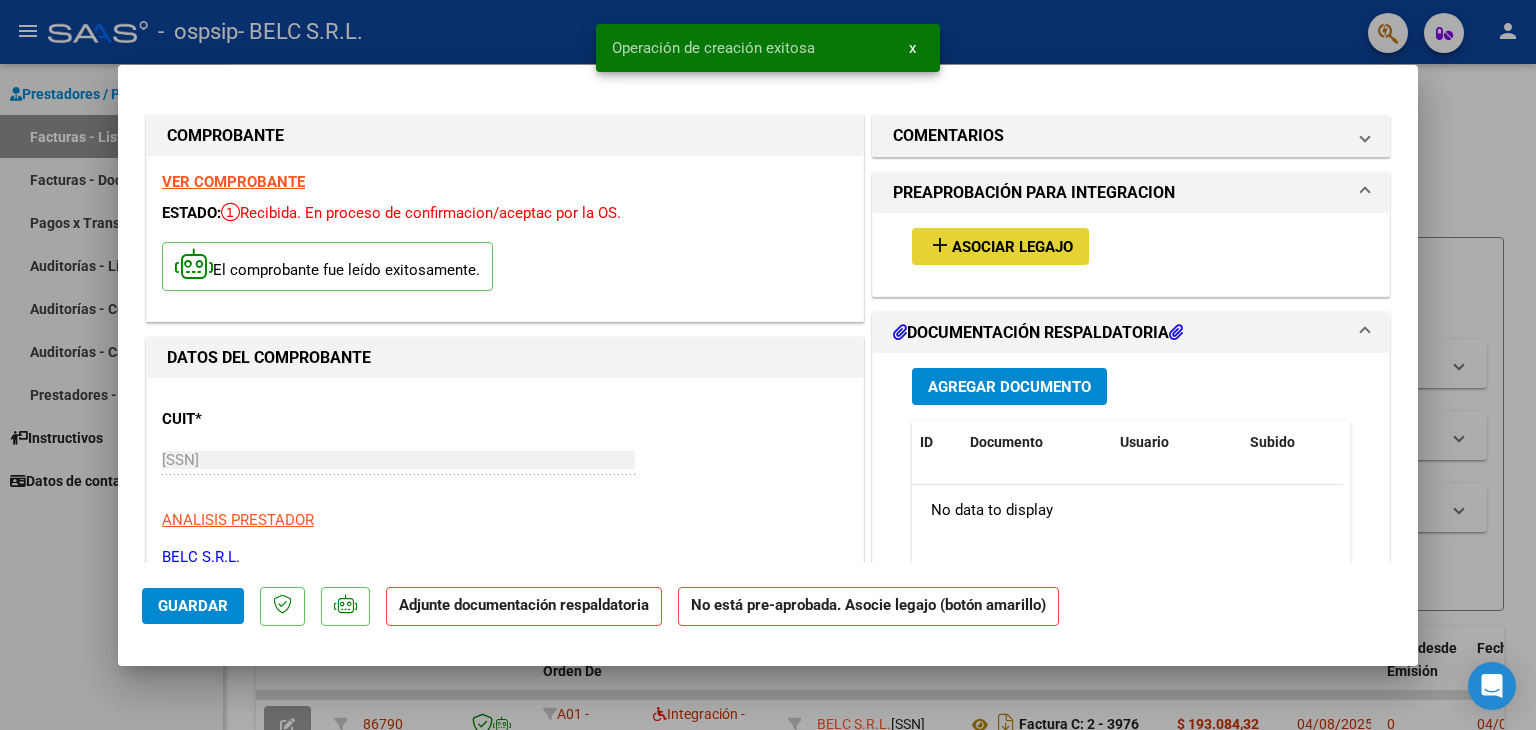 click on "Asociar Legajo" at bounding box center [1012, 247] 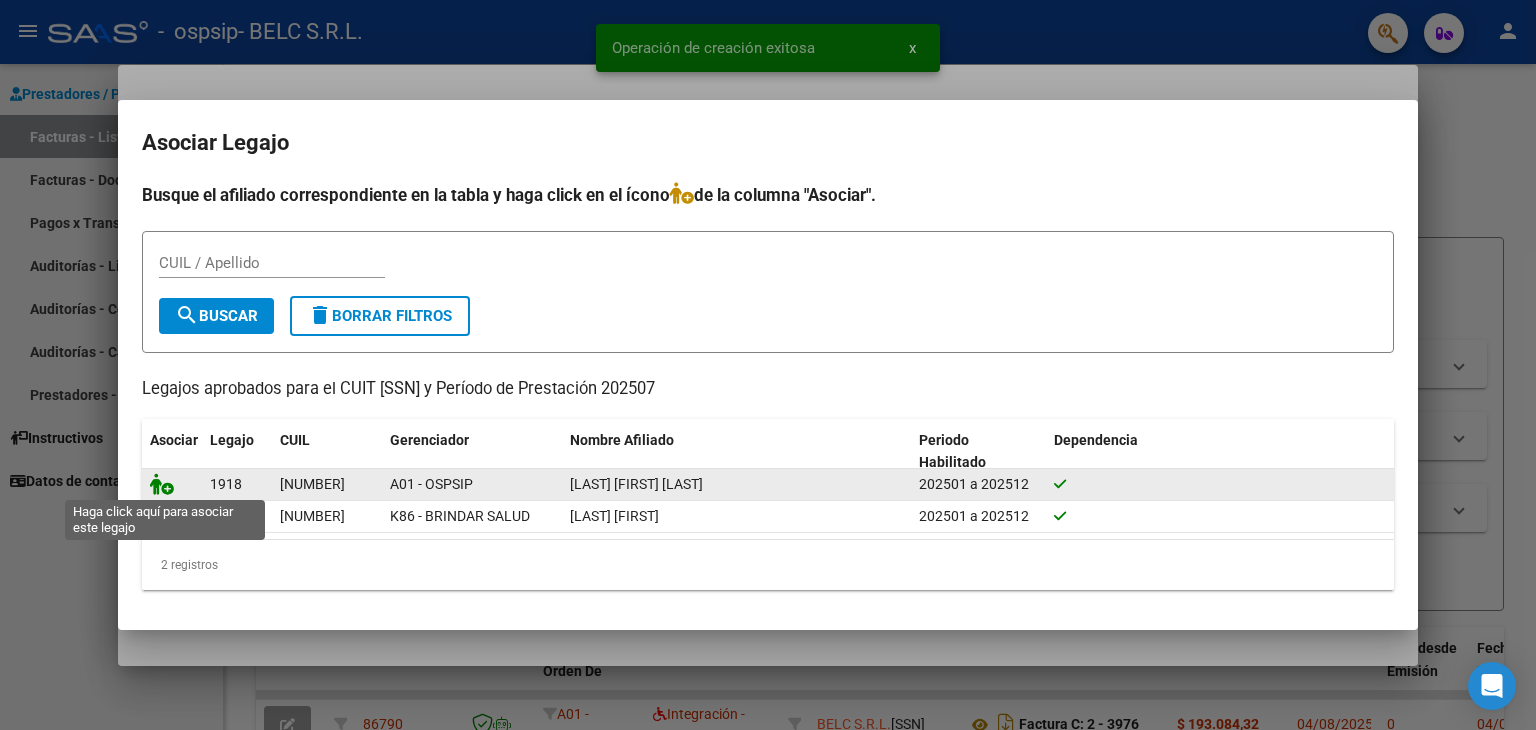 click 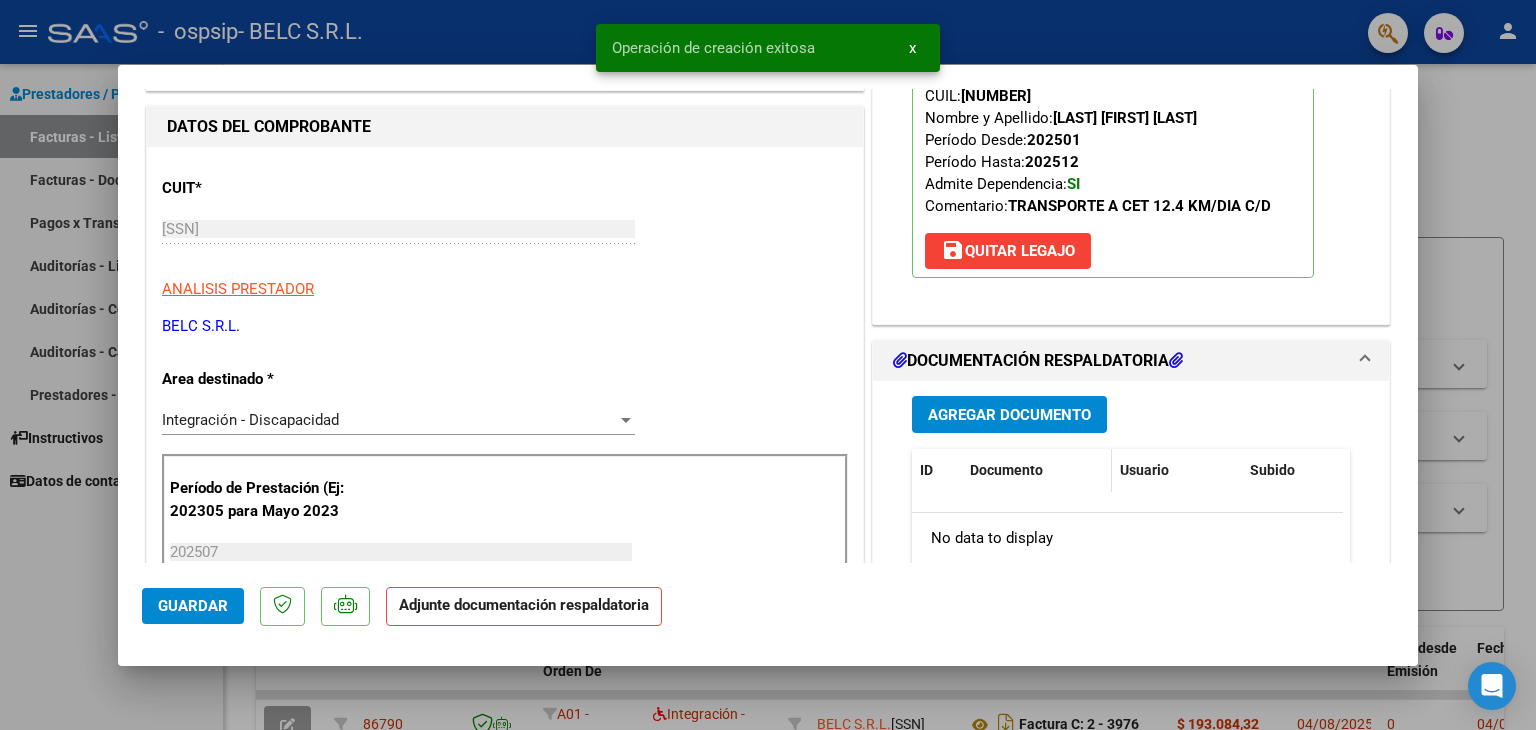scroll, scrollTop: 400, scrollLeft: 0, axis: vertical 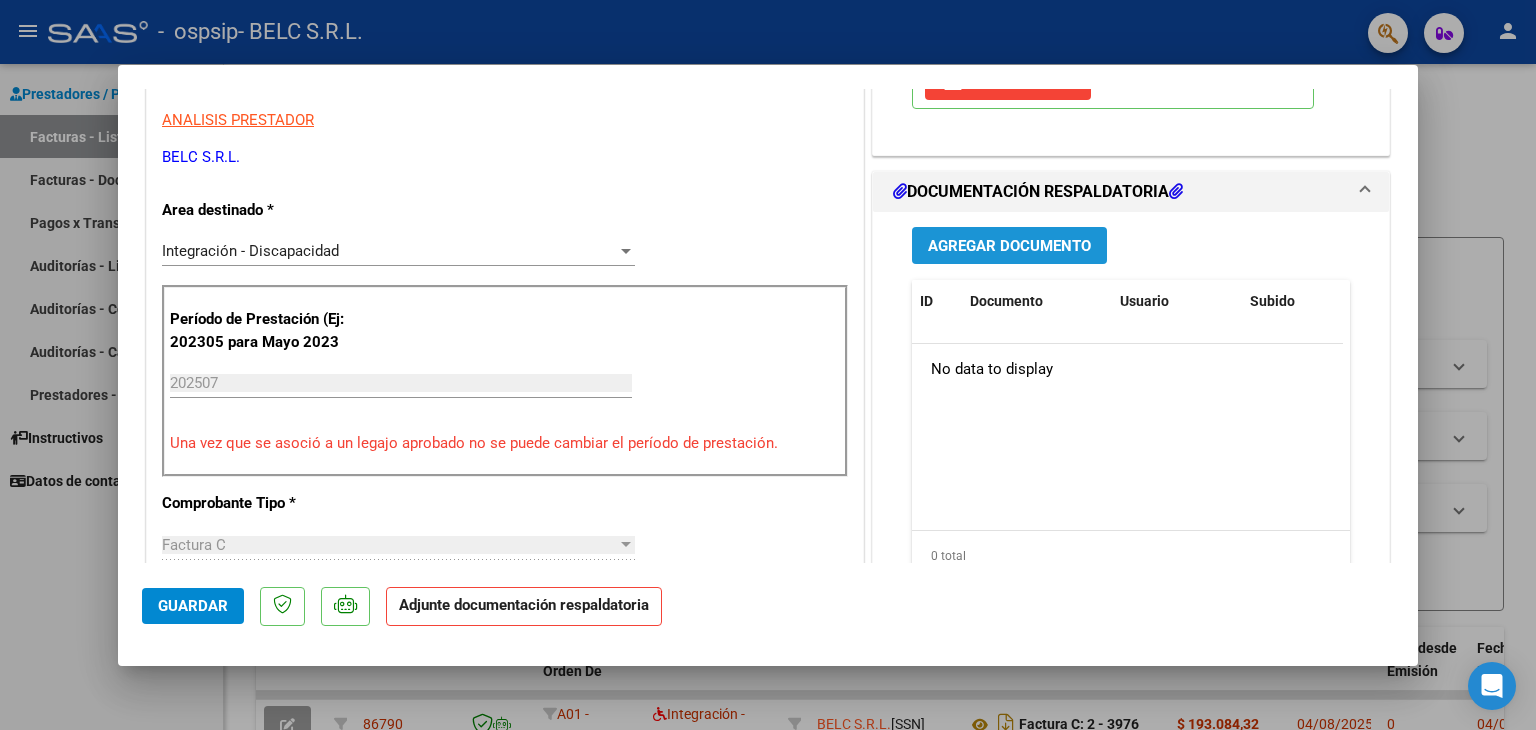 click on "Agregar Documento" at bounding box center (1009, 246) 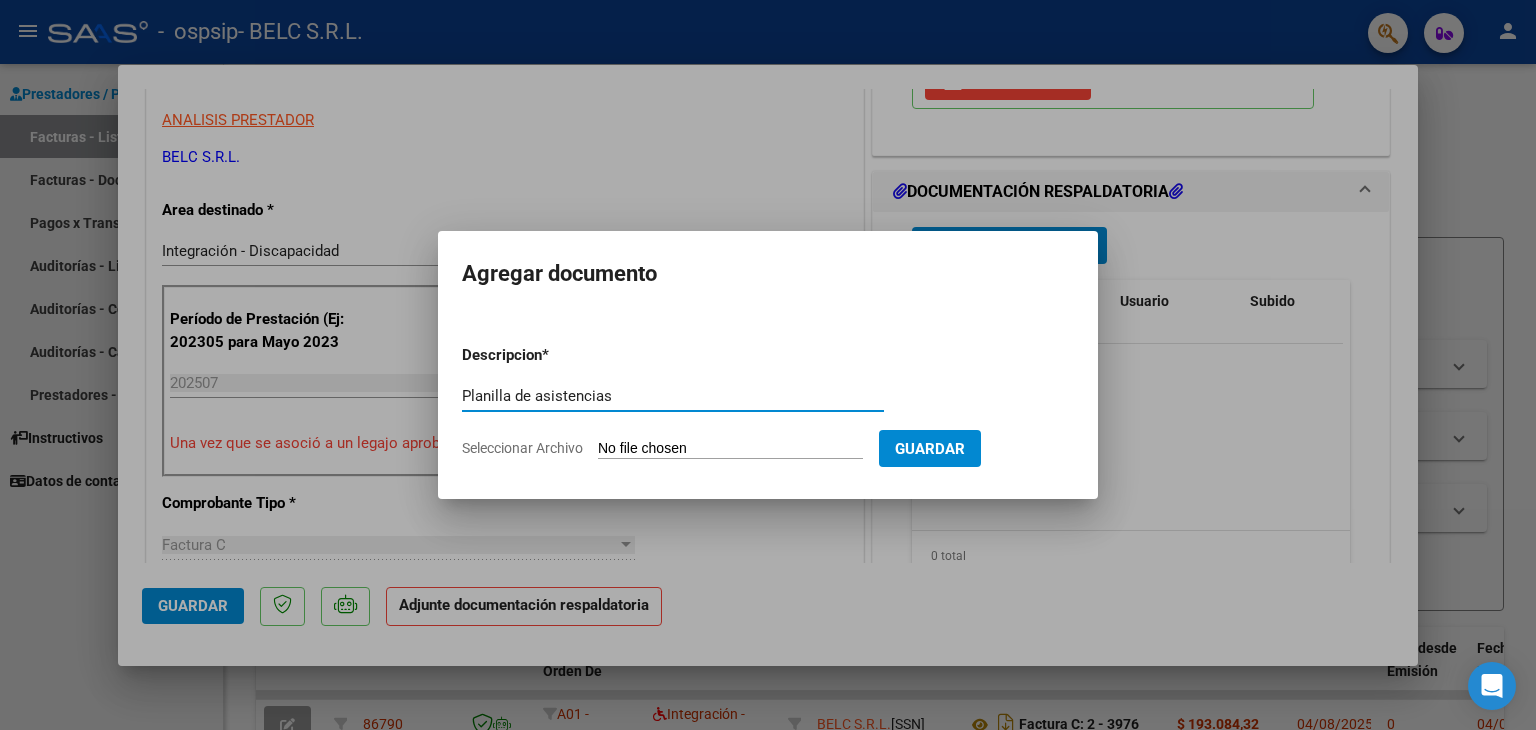 type on "Planilla de asistencias" 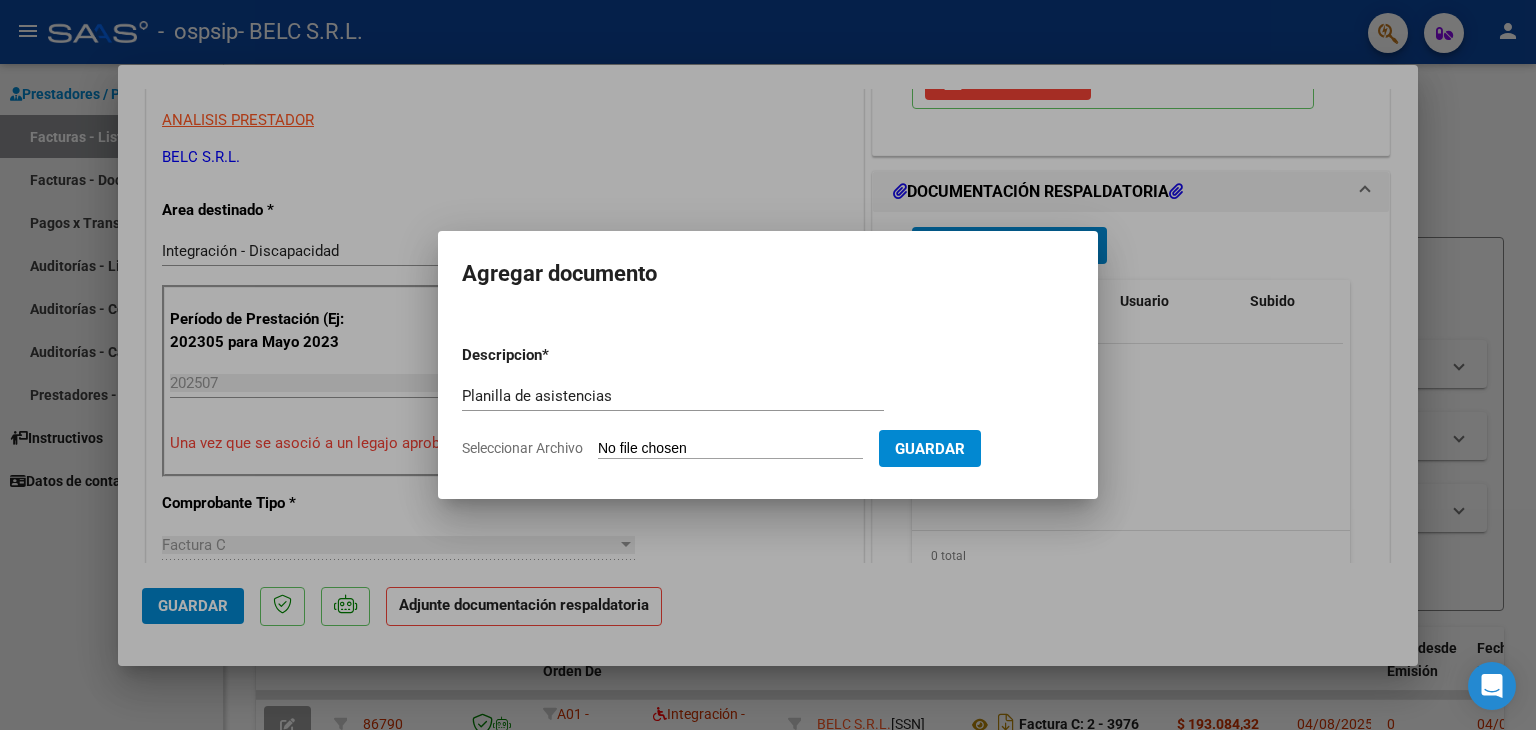 click on "Seleccionar Archivo" at bounding box center [730, 449] 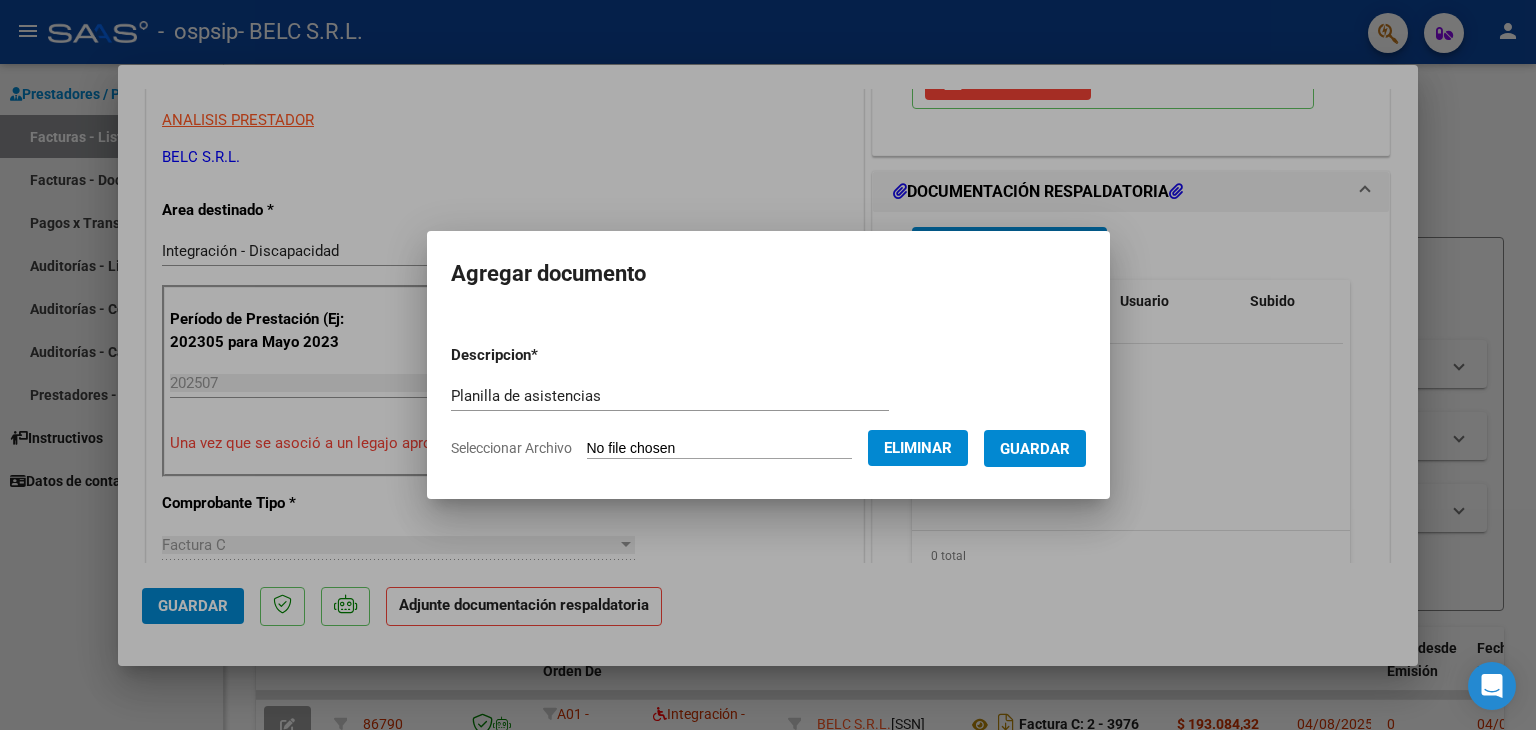 click on "Guardar" at bounding box center [1035, 449] 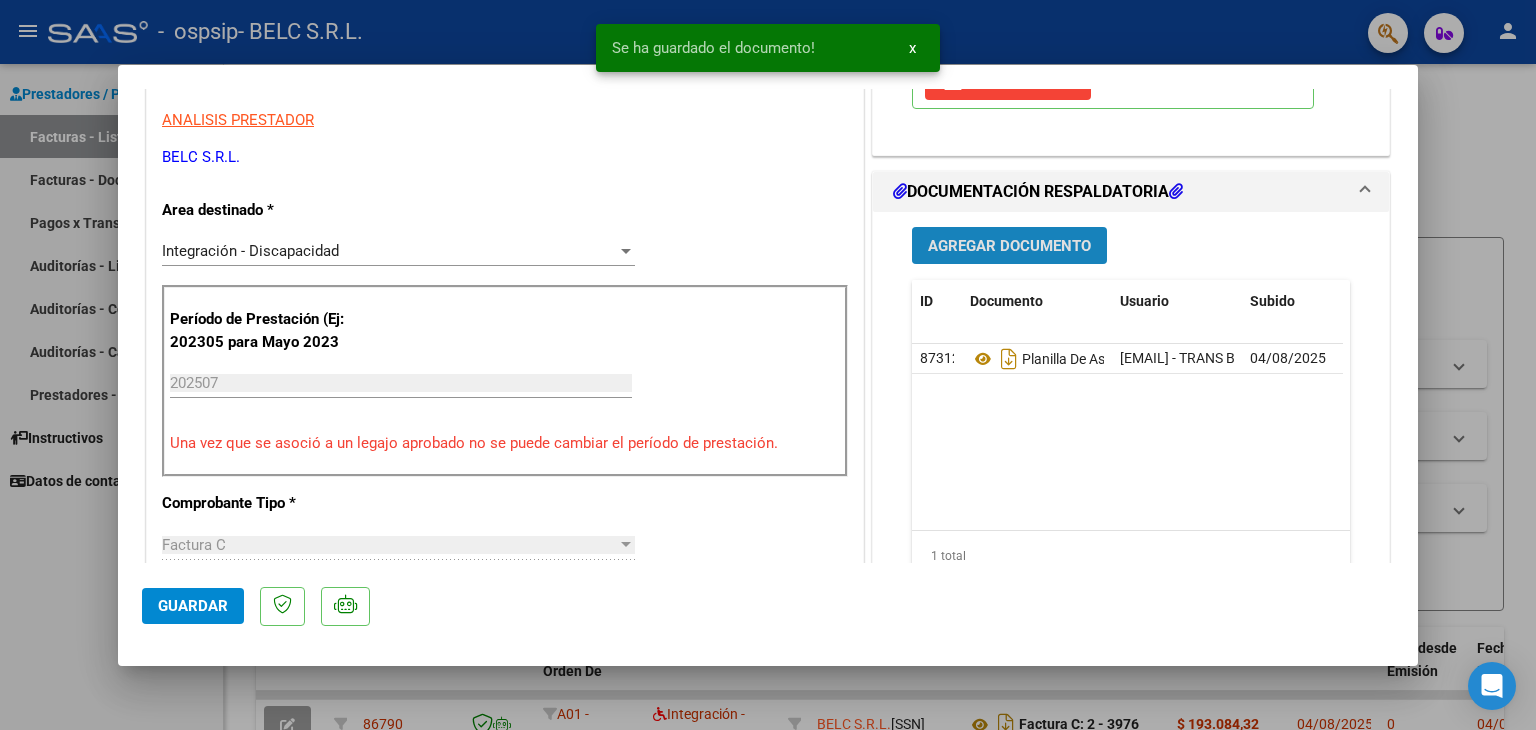click on "Agregar Documento" at bounding box center (1009, 246) 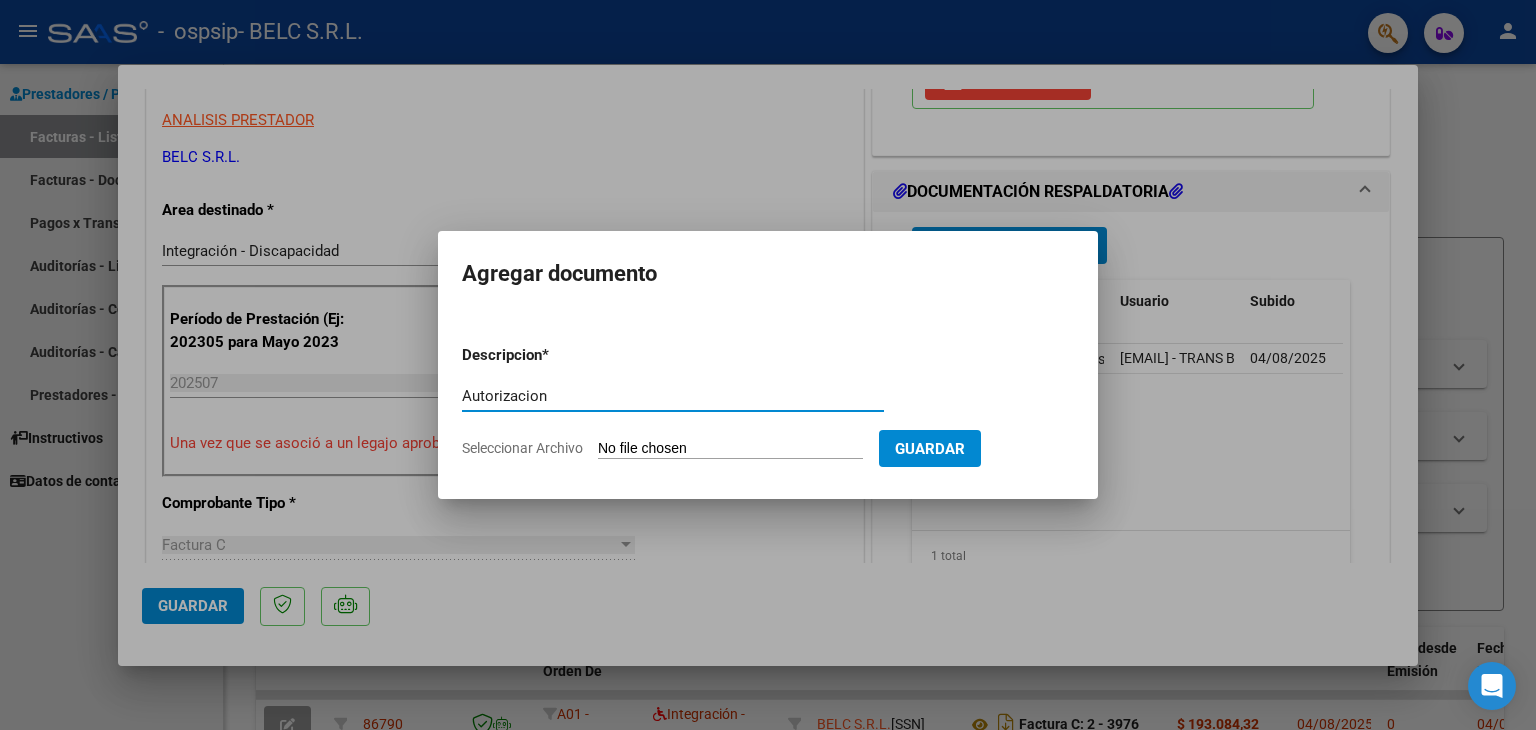 type on "Autorizacion" 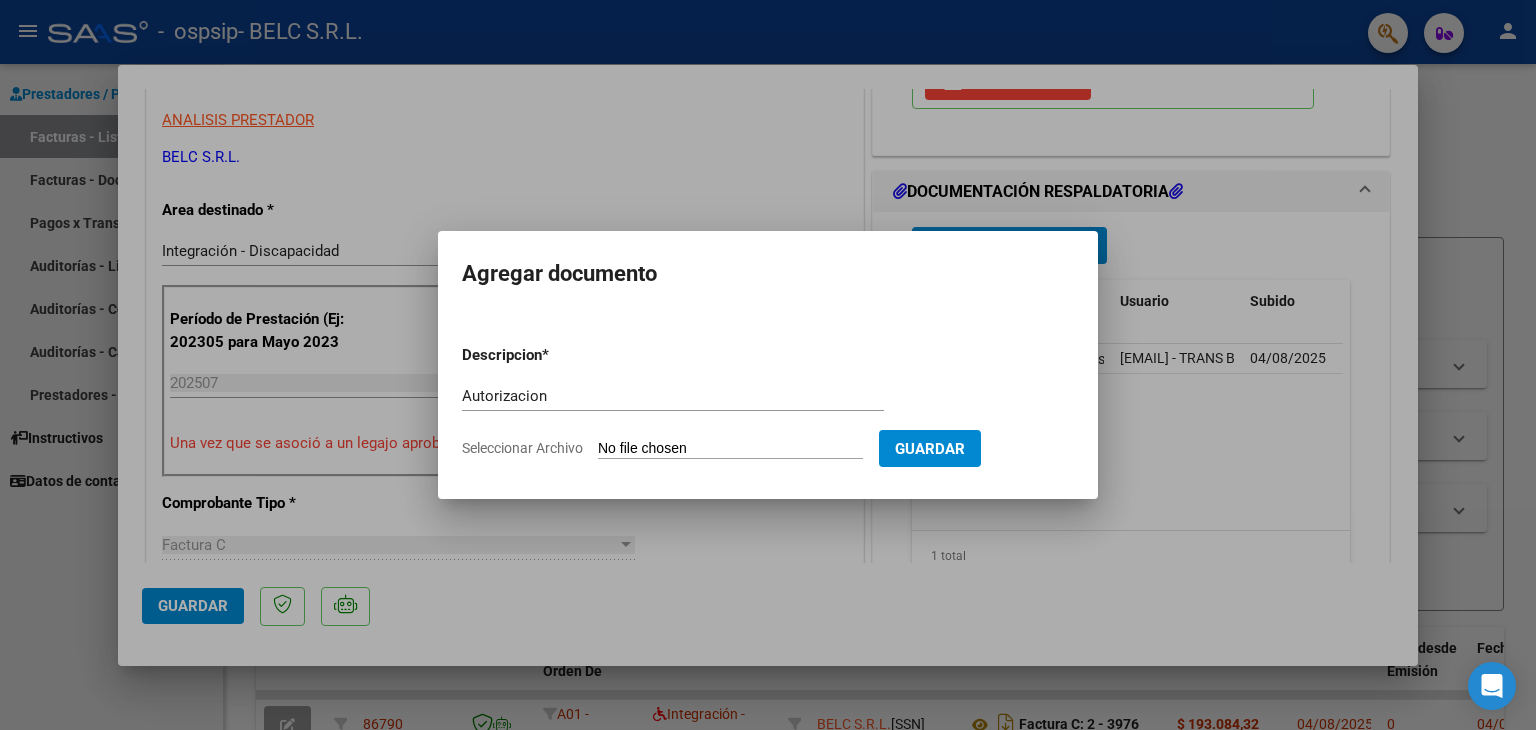 type on "C:\fakepath\[NAME].pdf" 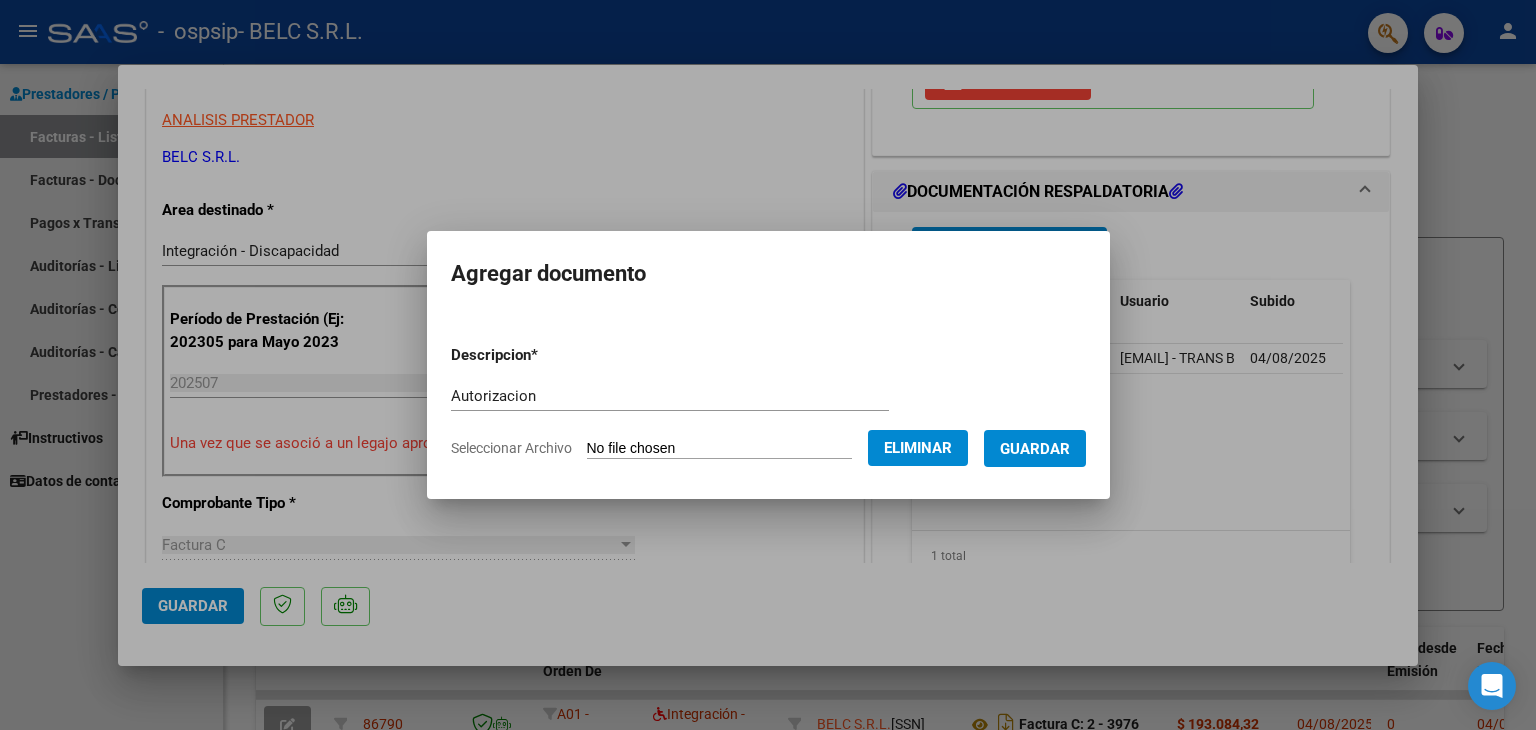 click on "Guardar" at bounding box center [1035, 449] 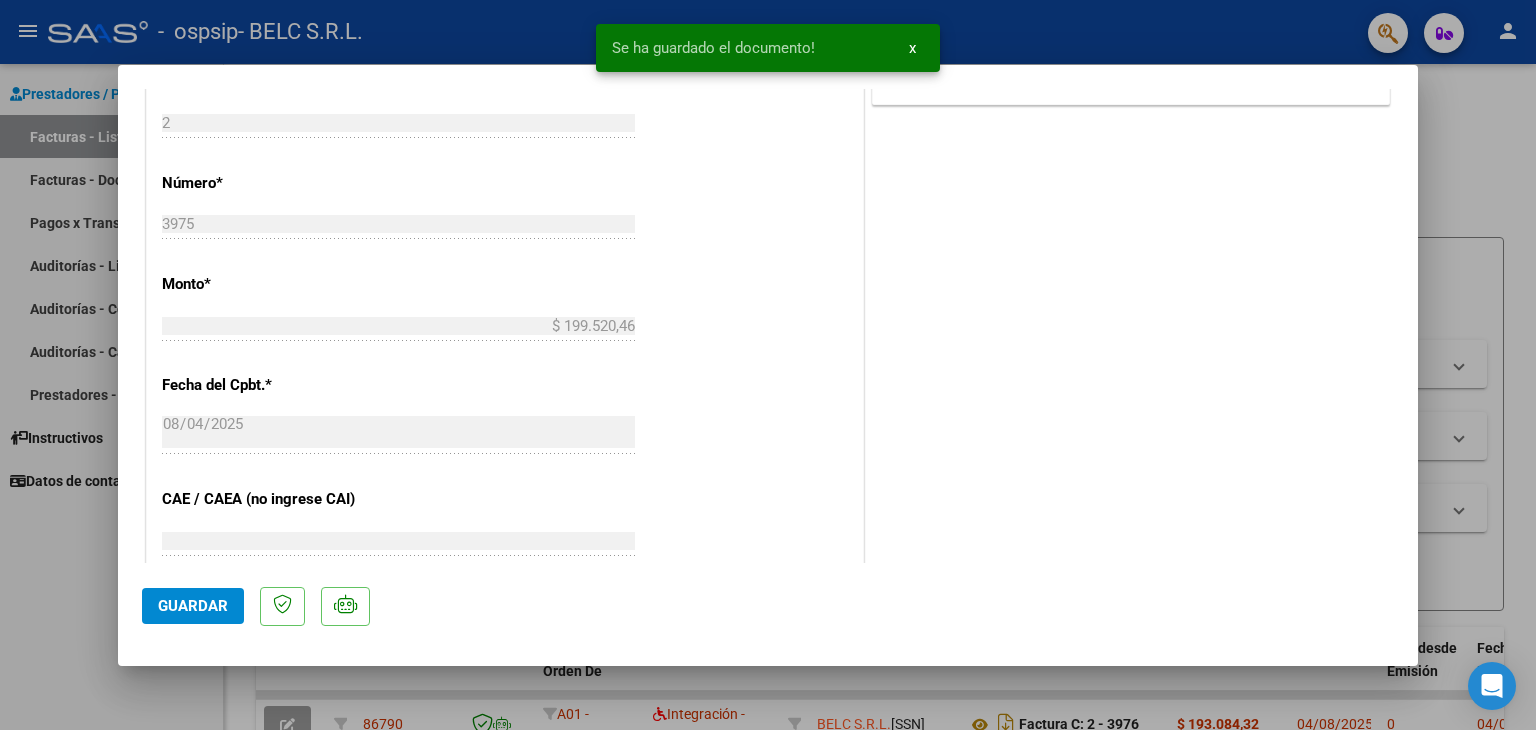 scroll, scrollTop: 900, scrollLeft: 0, axis: vertical 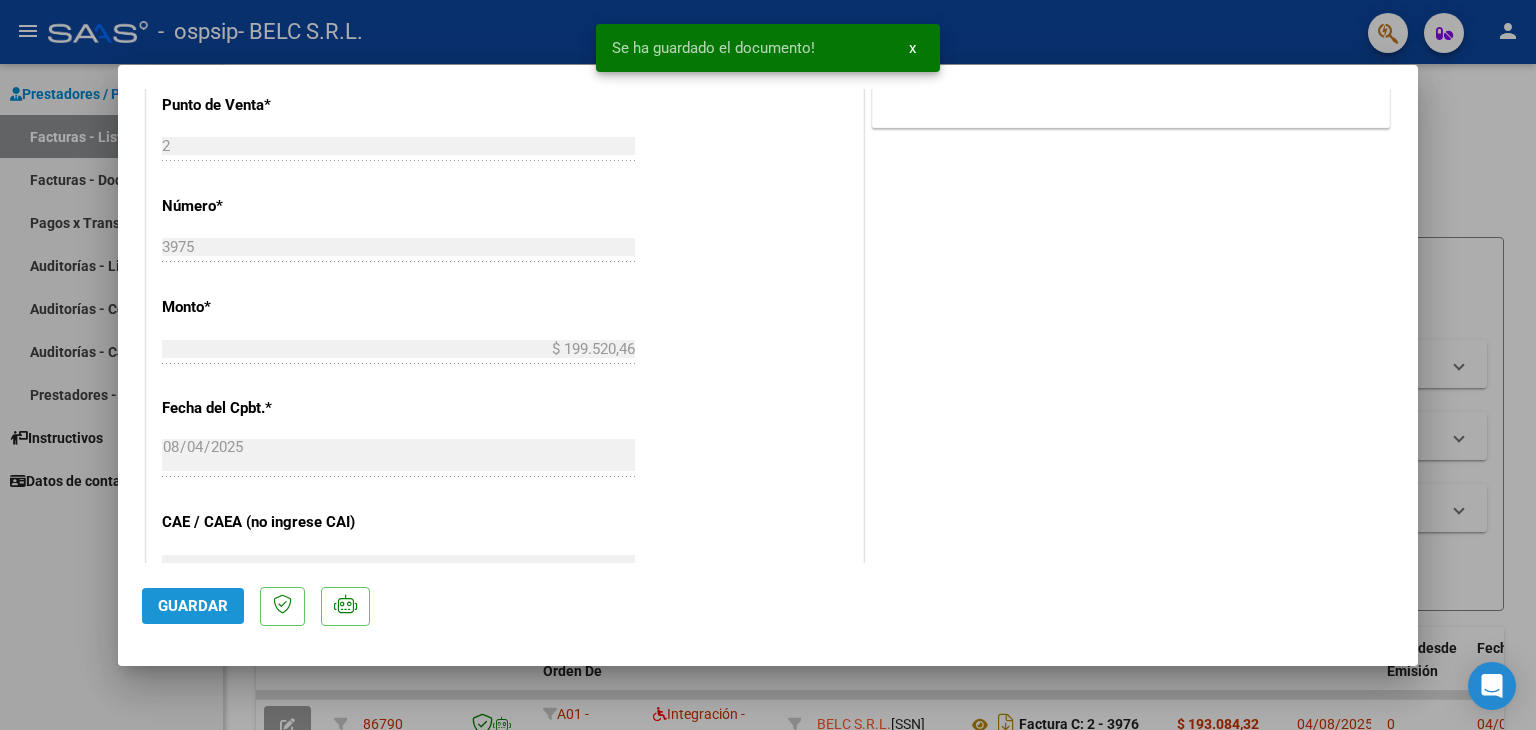 click on "Guardar" 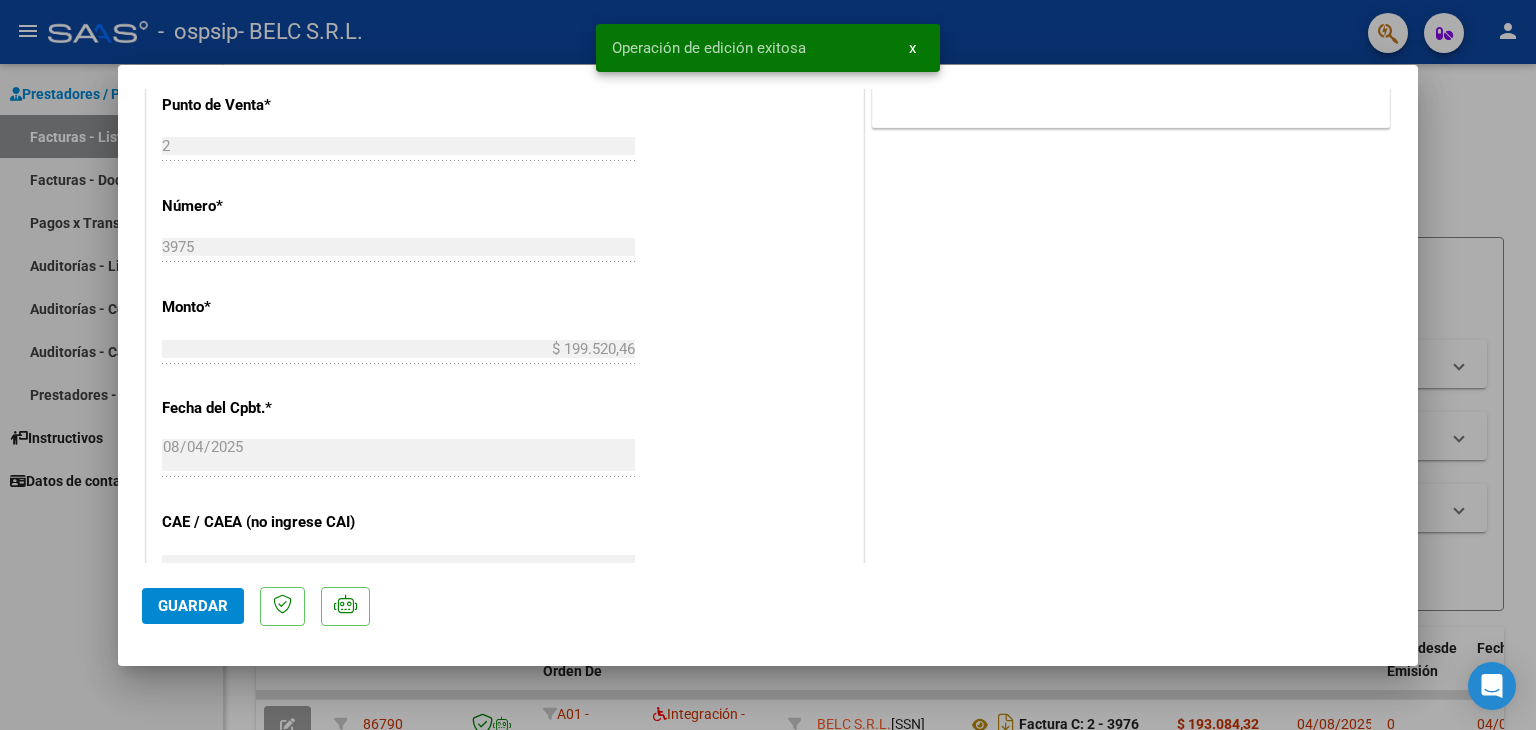 click at bounding box center (768, 365) 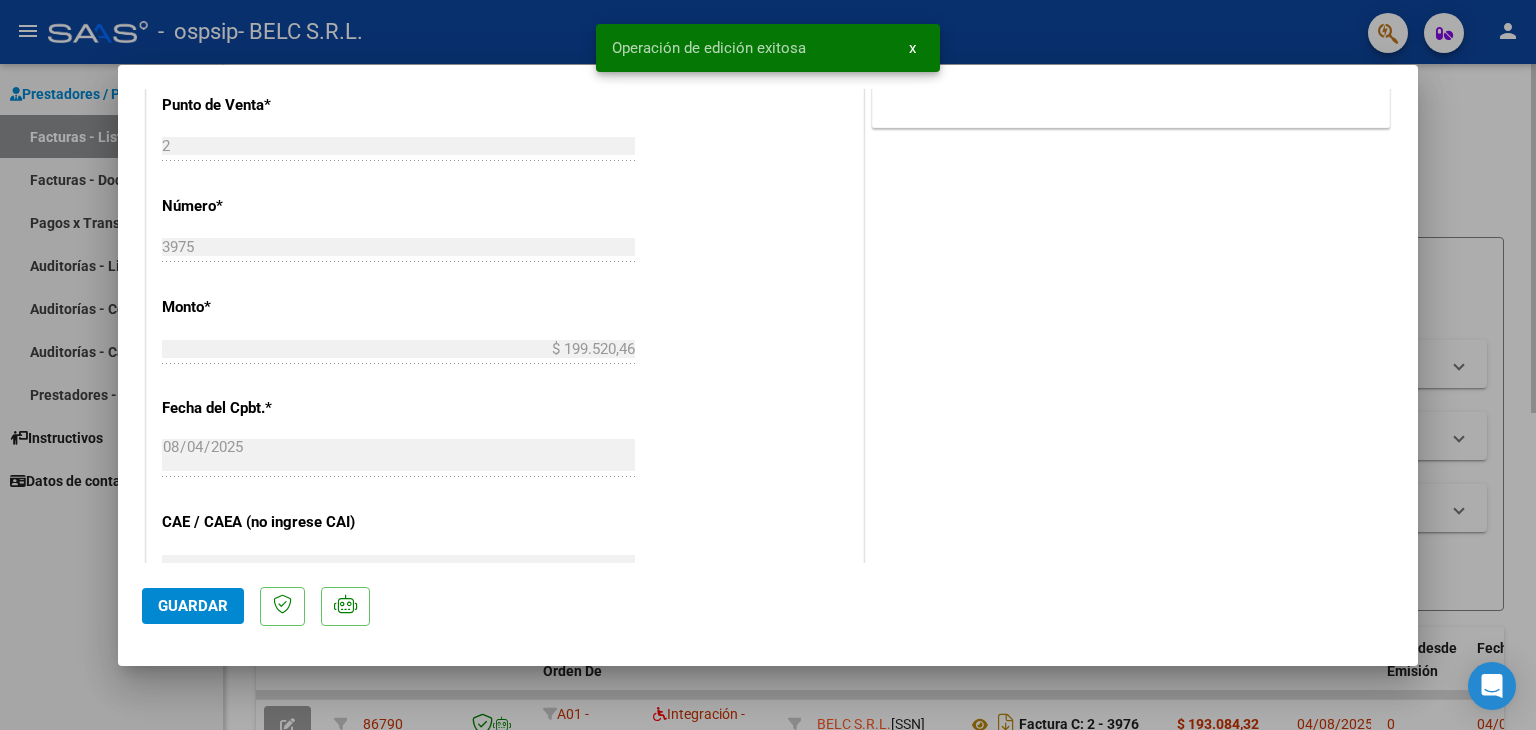 type 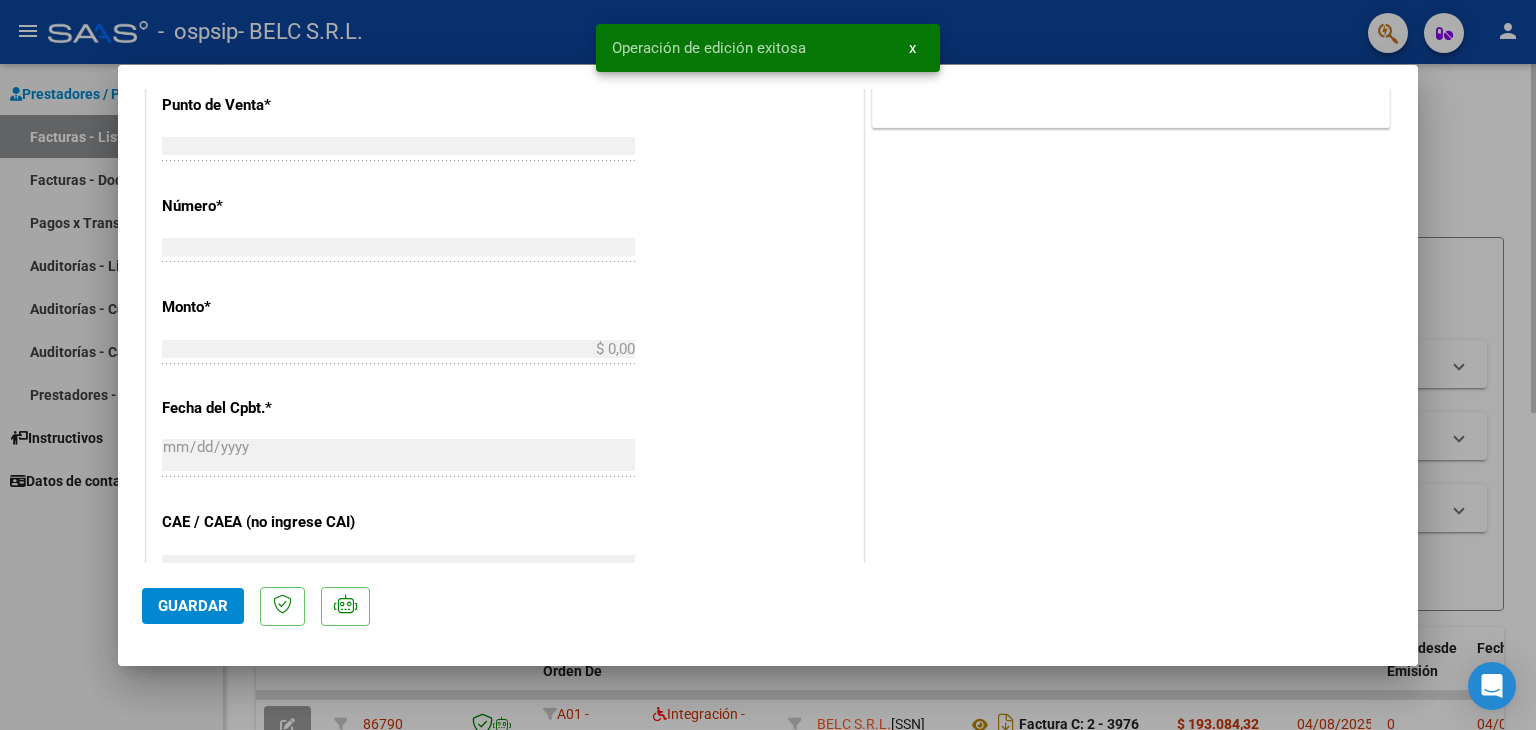scroll, scrollTop: 0, scrollLeft: 0, axis: both 